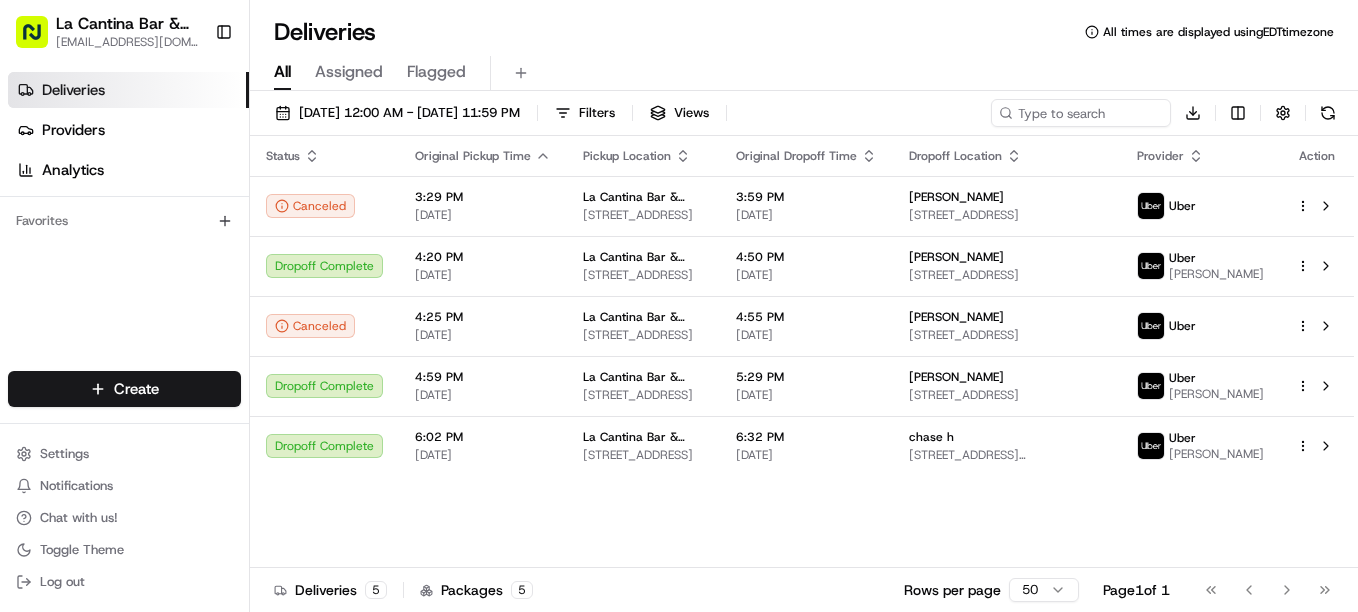scroll, scrollTop: 0, scrollLeft: 0, axis: both 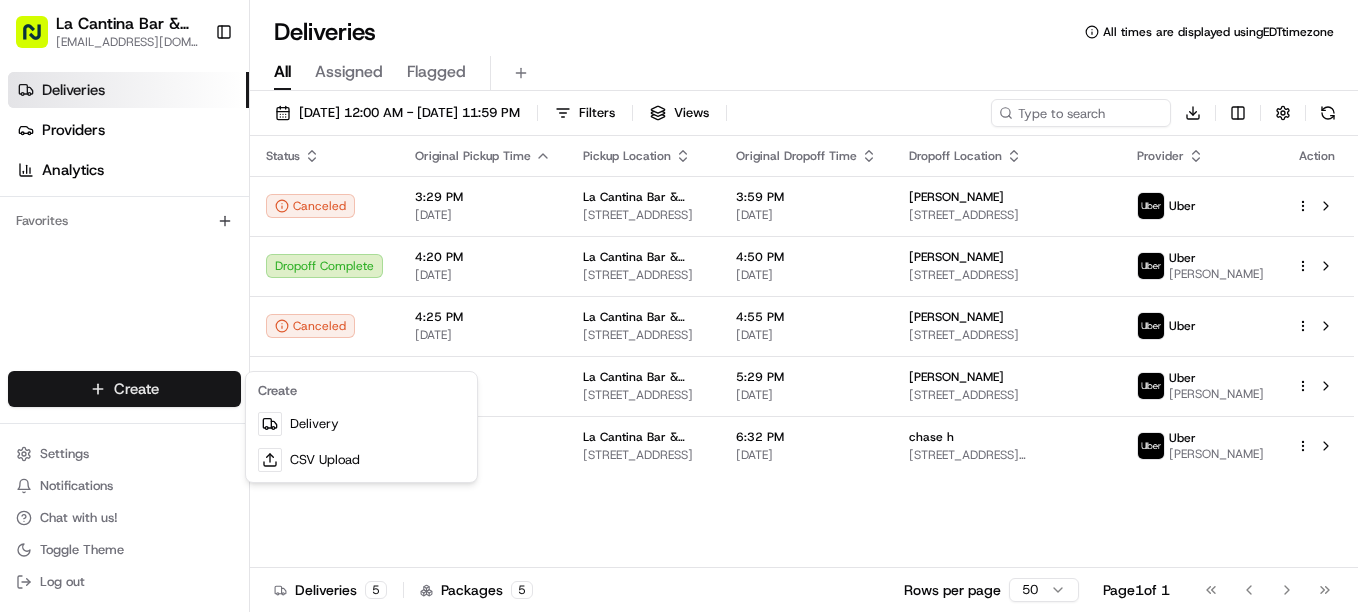 click on "Delivery" at bounding box center [361, 424] 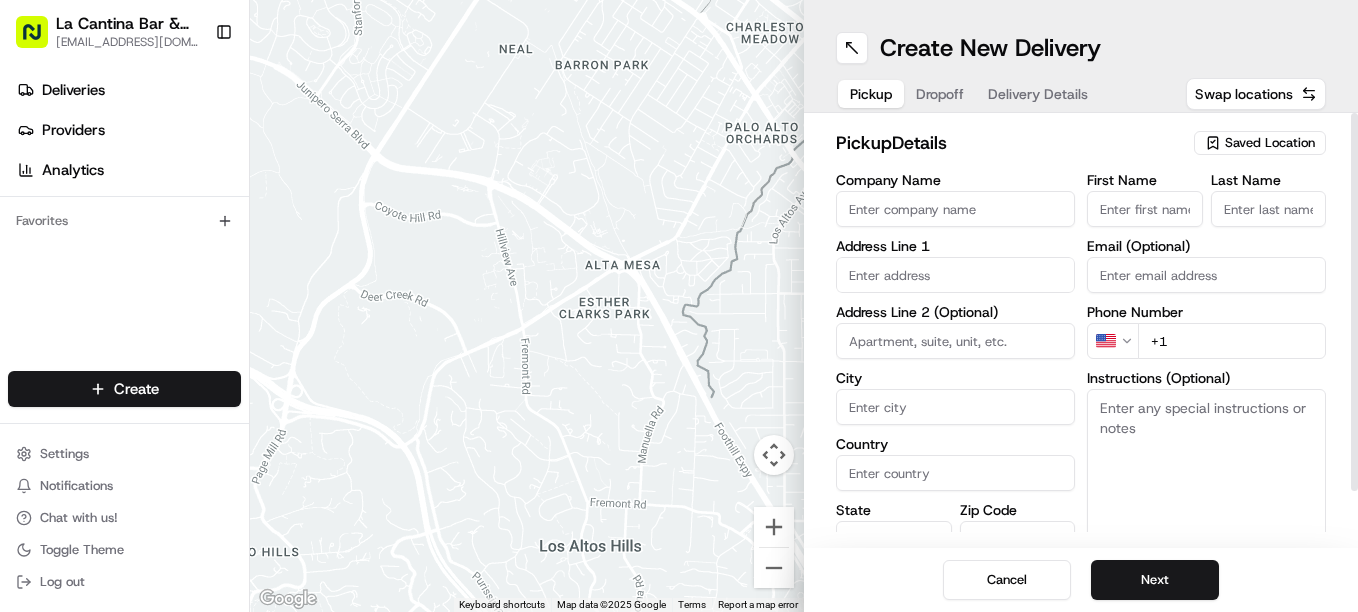 click on "Last Name" at bounding box center [1269, 209] 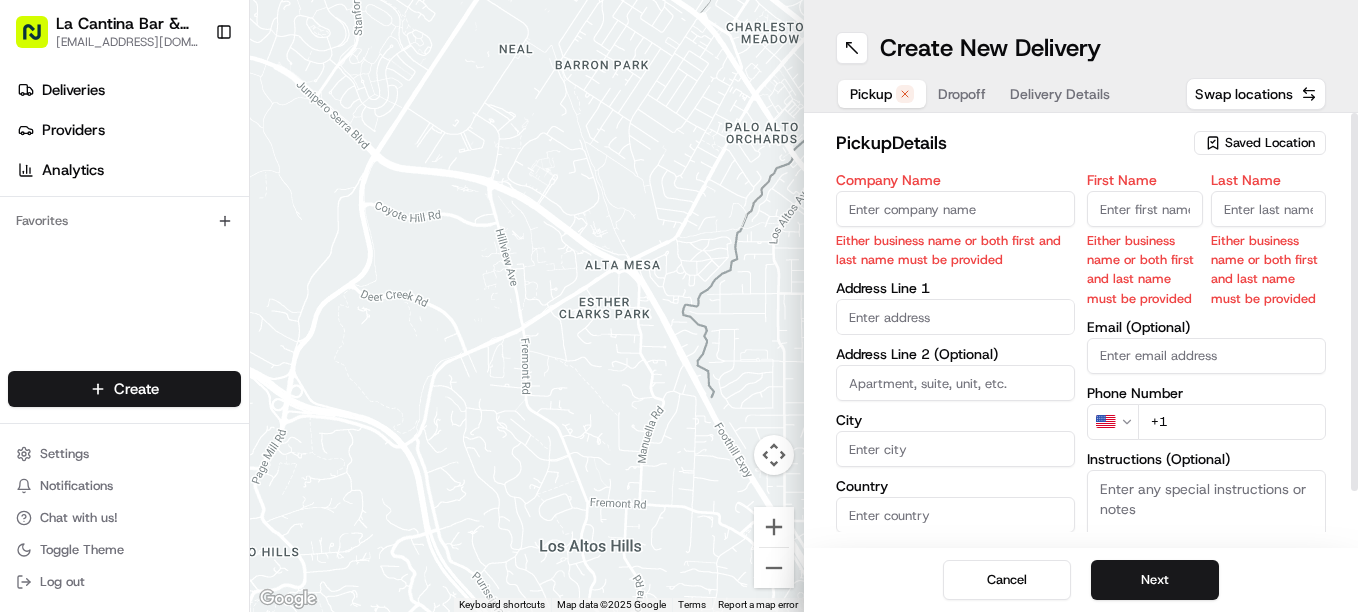 click on "Company Name" at bounding box center (955, 209) 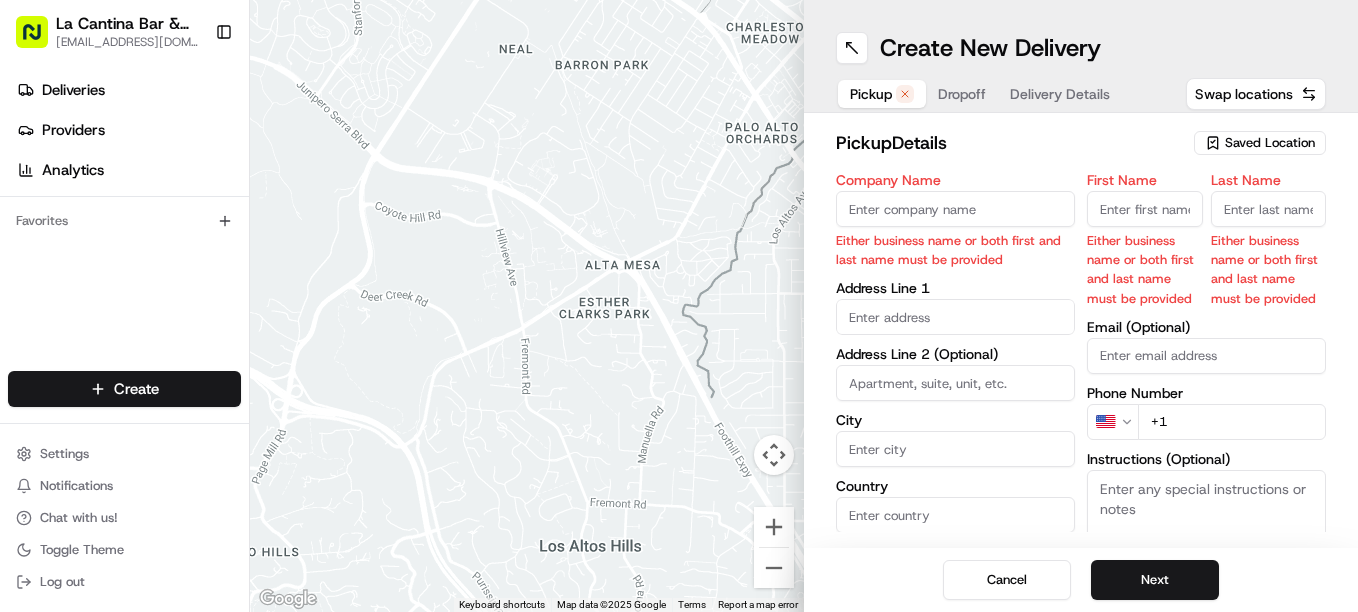 type on "La Cantina Bar & Grill" 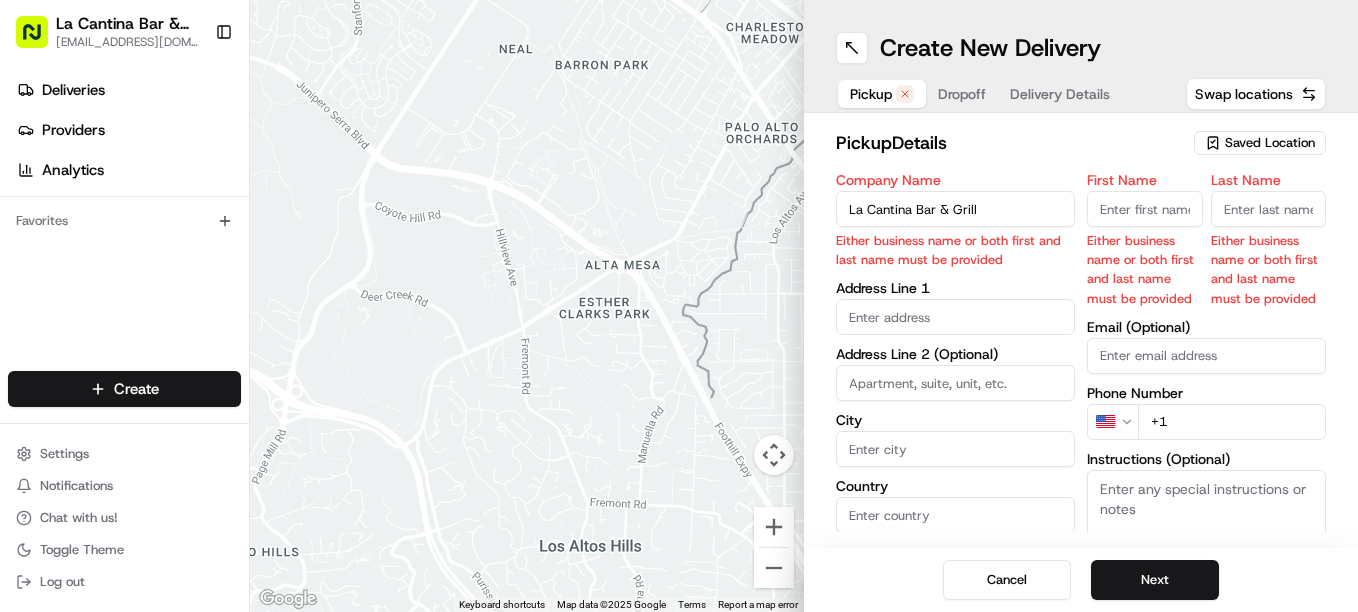 type on "[STREET_ADDRESS]" 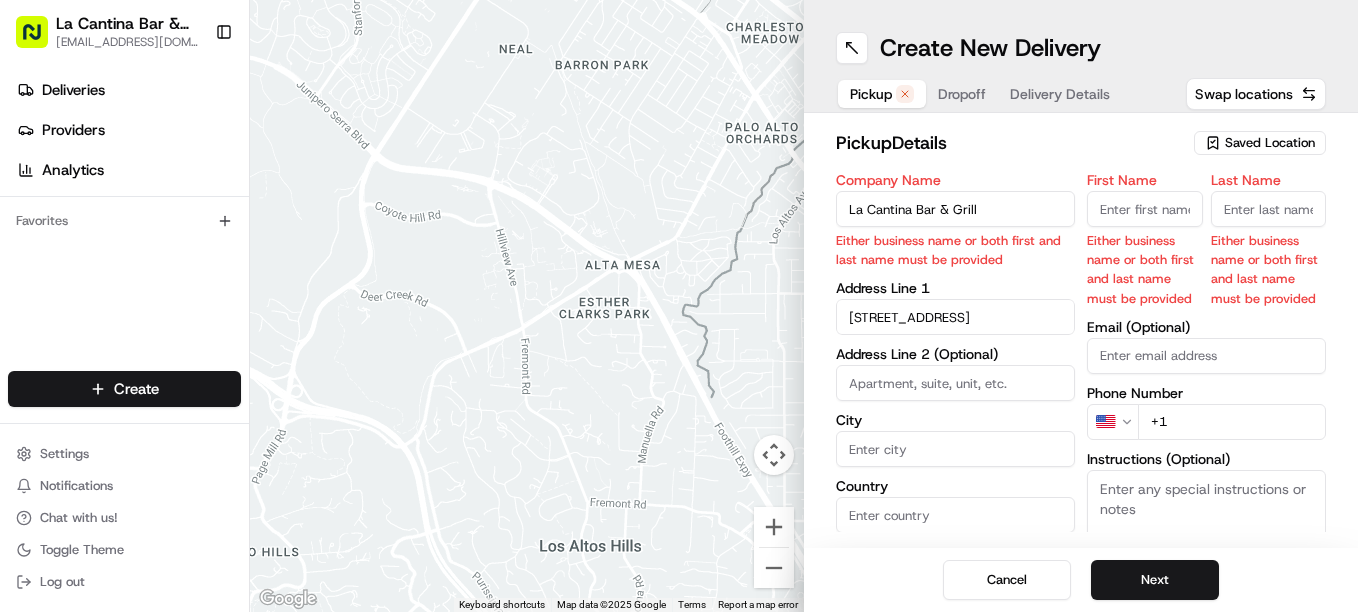type on "Plainfield" 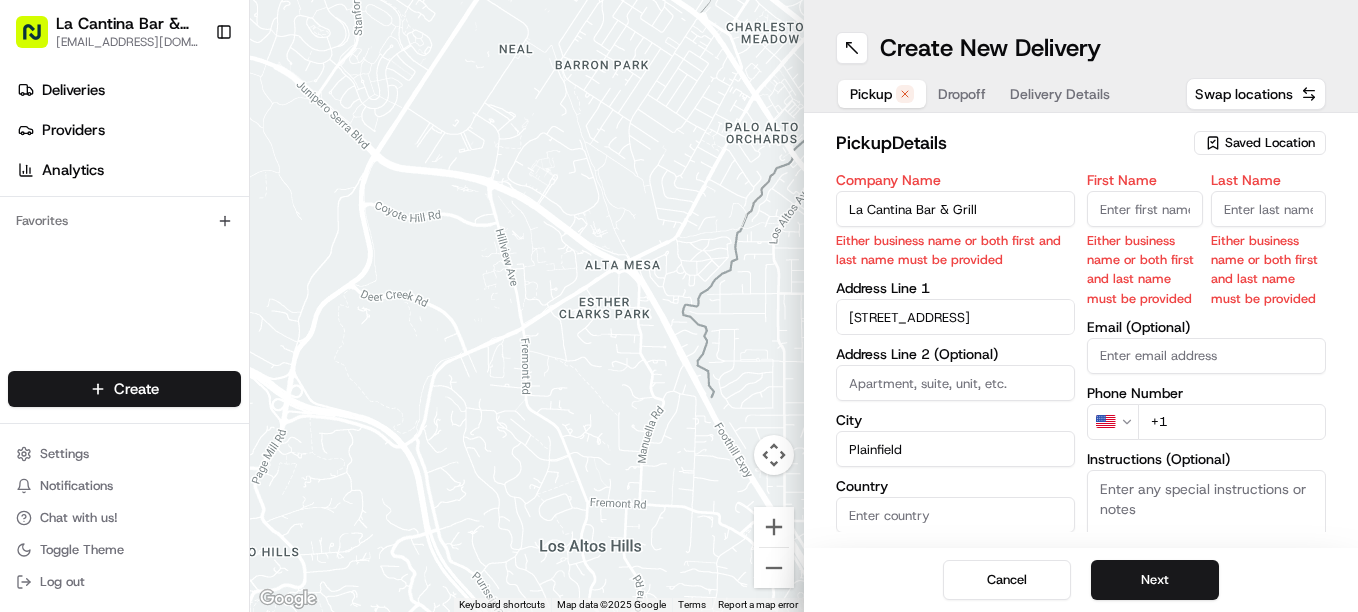 type on "[GEOGRAPHIC_DATA]" 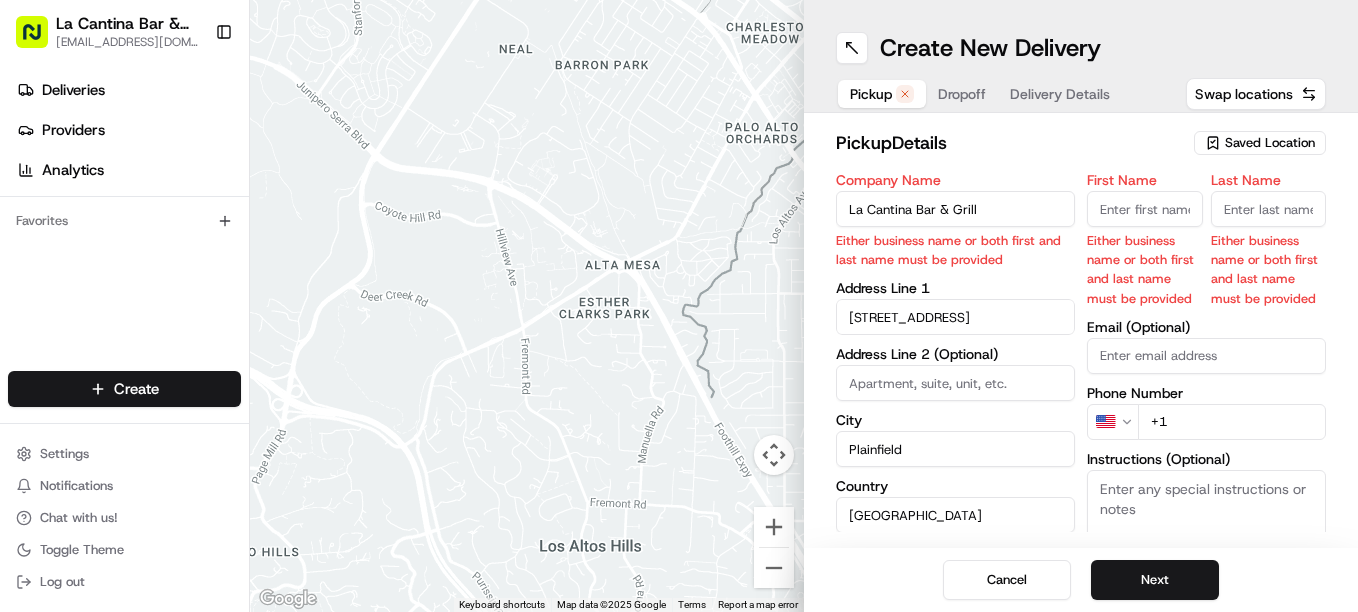 type on "CT" 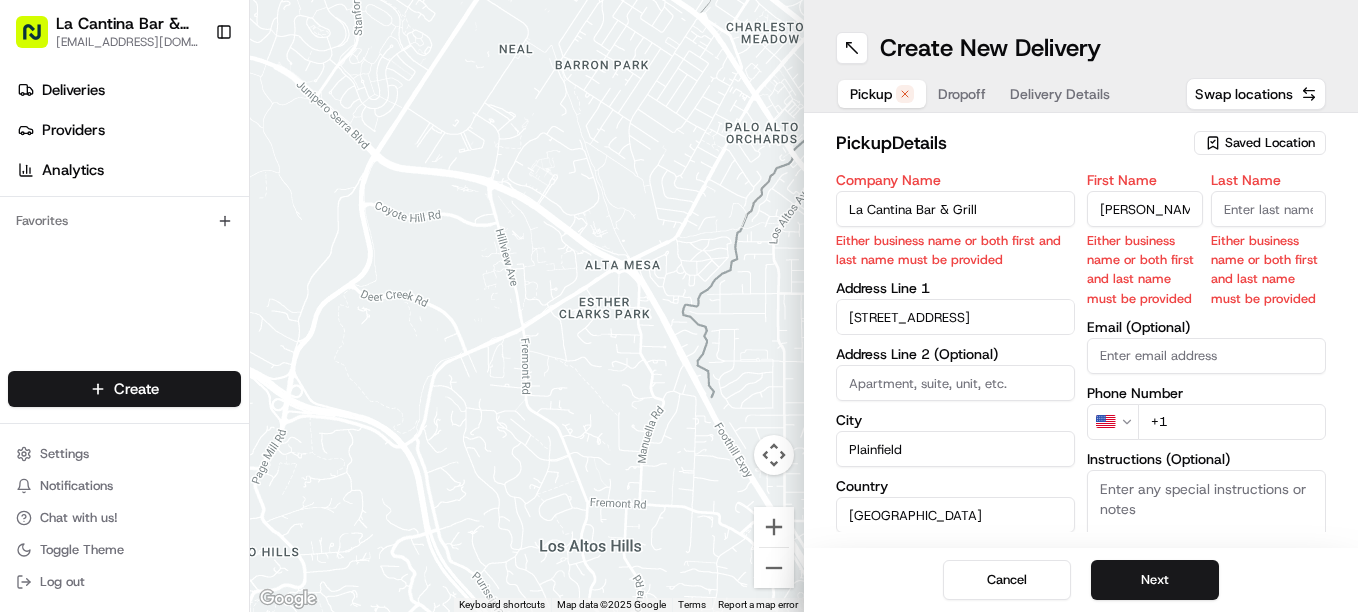 type on "[PERSON_NAME]" 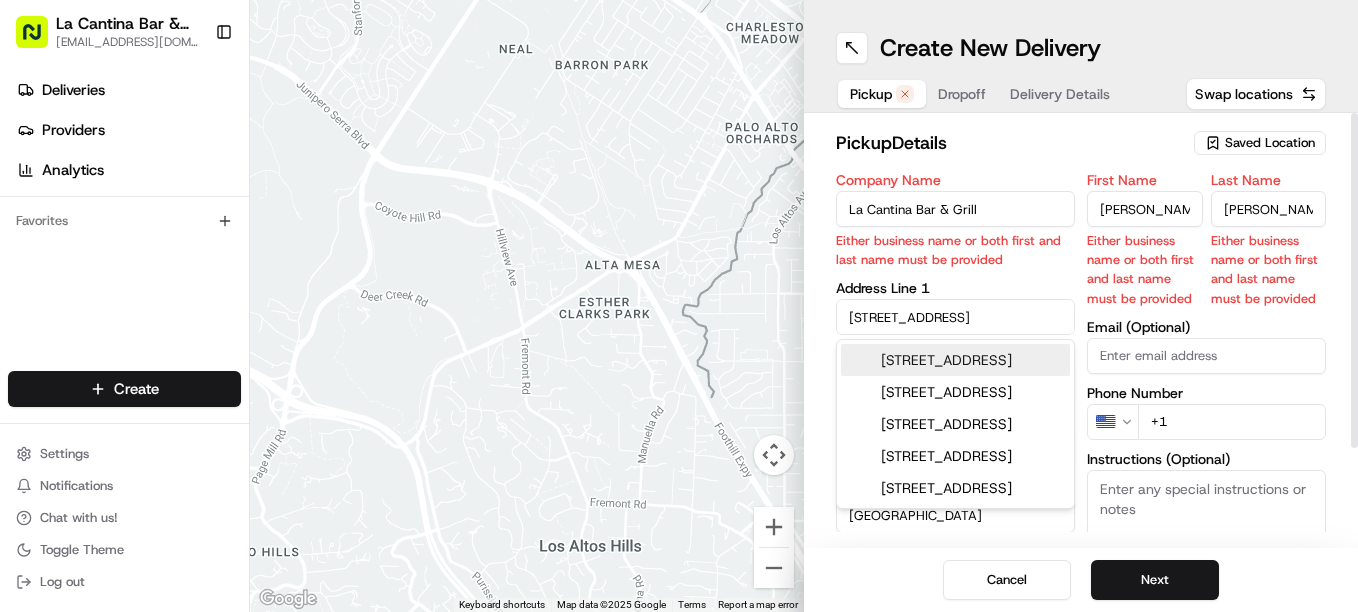 click on "[STREET_ADDRESS]" at bounding box center [955, 360] 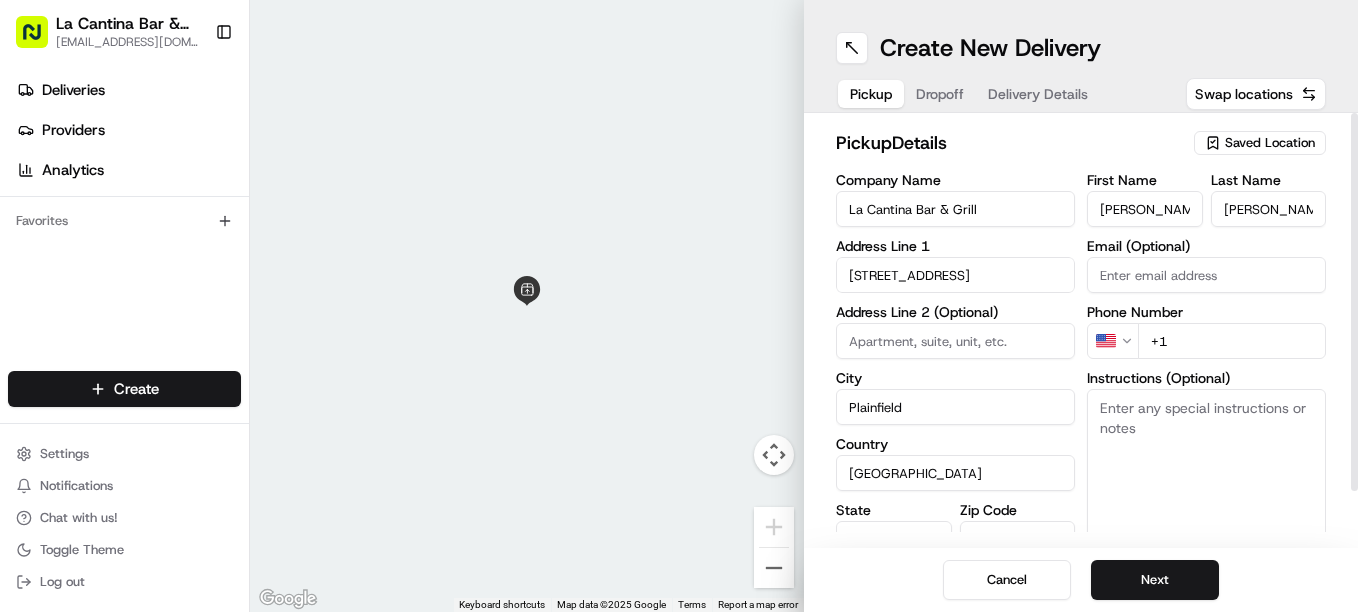click on "+1" at bounding box center [1232, 341] 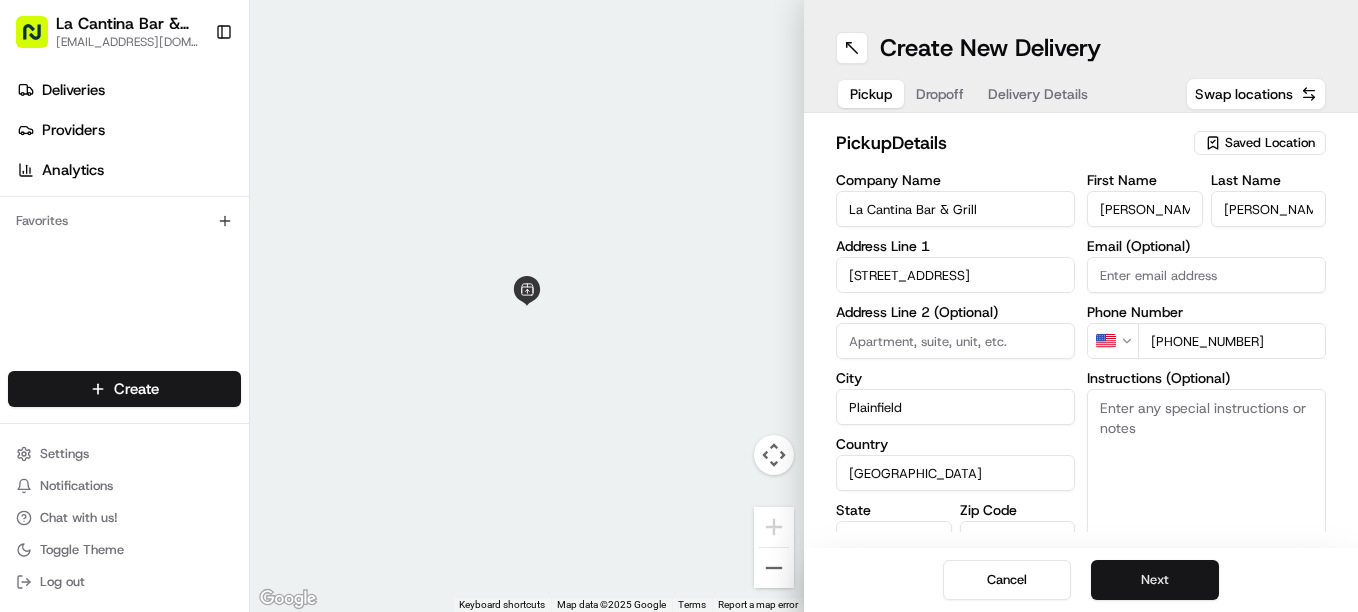 type on "[PHONE_NUMBER]" 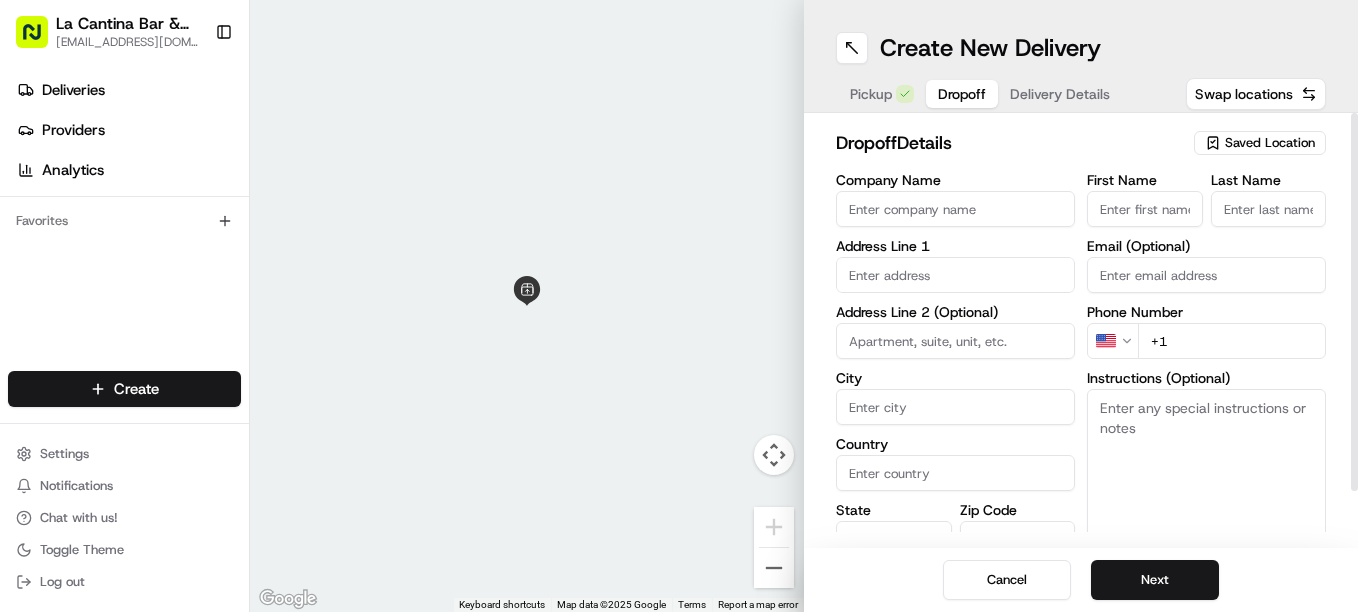 click at bounding box center (955, 275) 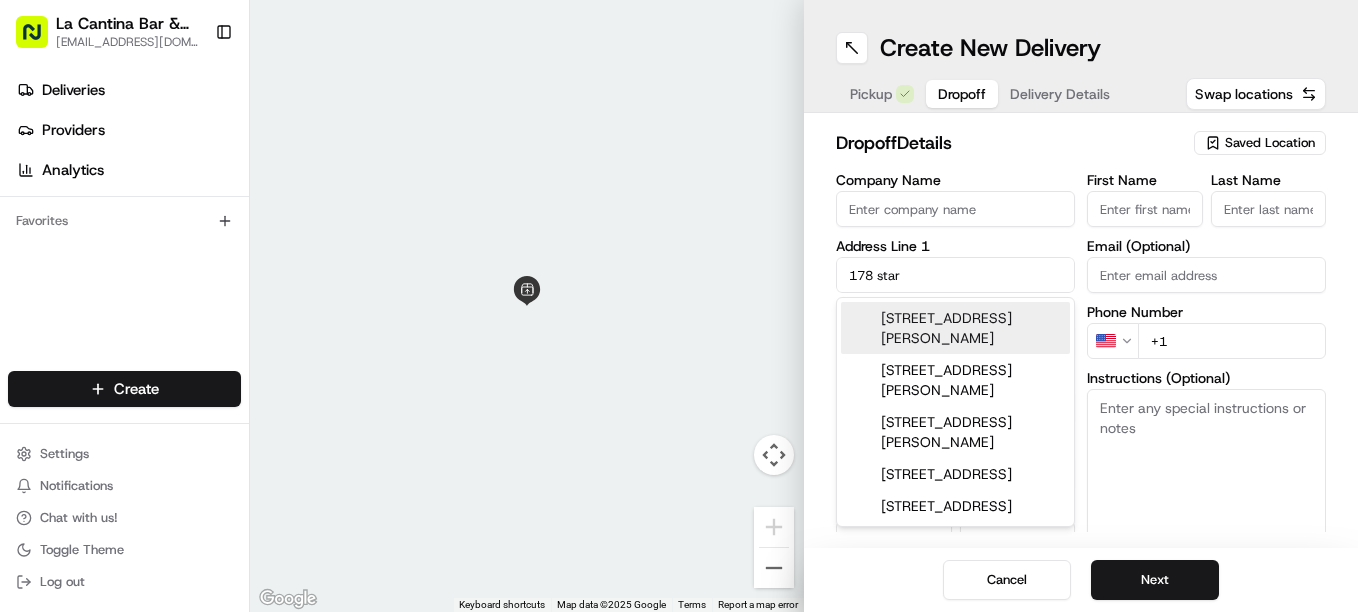 click on "[STREET_ADDRESS][PERSON_NAME]" at bounding box center (955, 328) 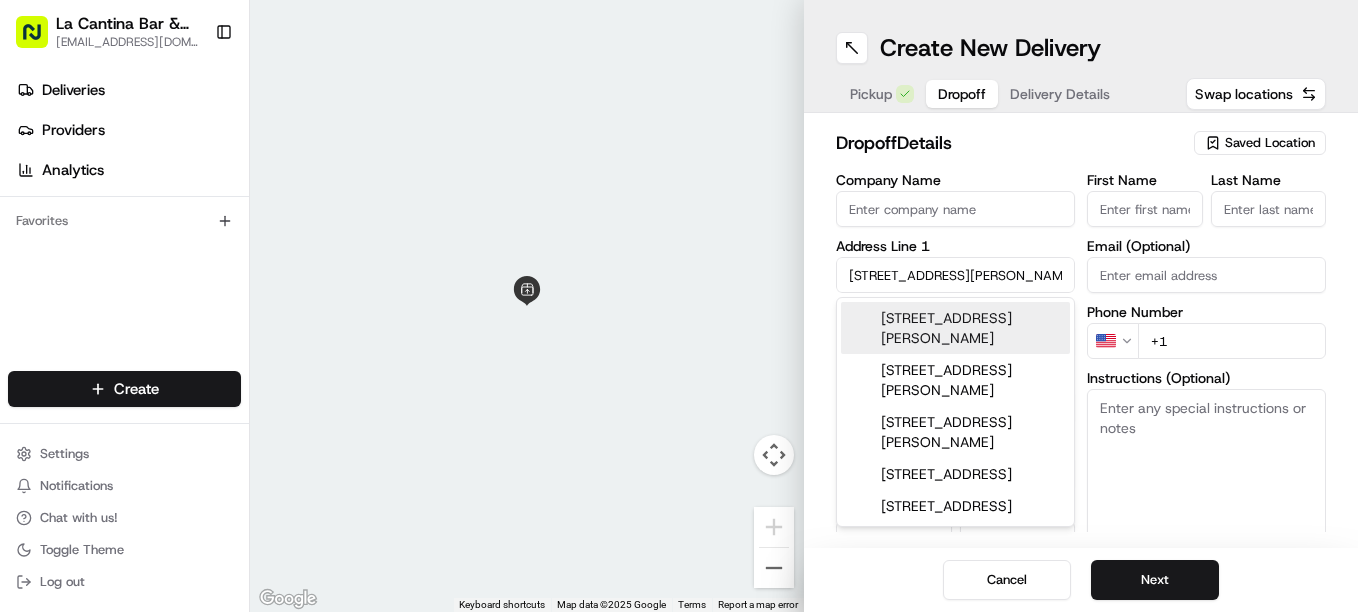 type on "[STREET_ADDRESS][PERSON_NAME]" 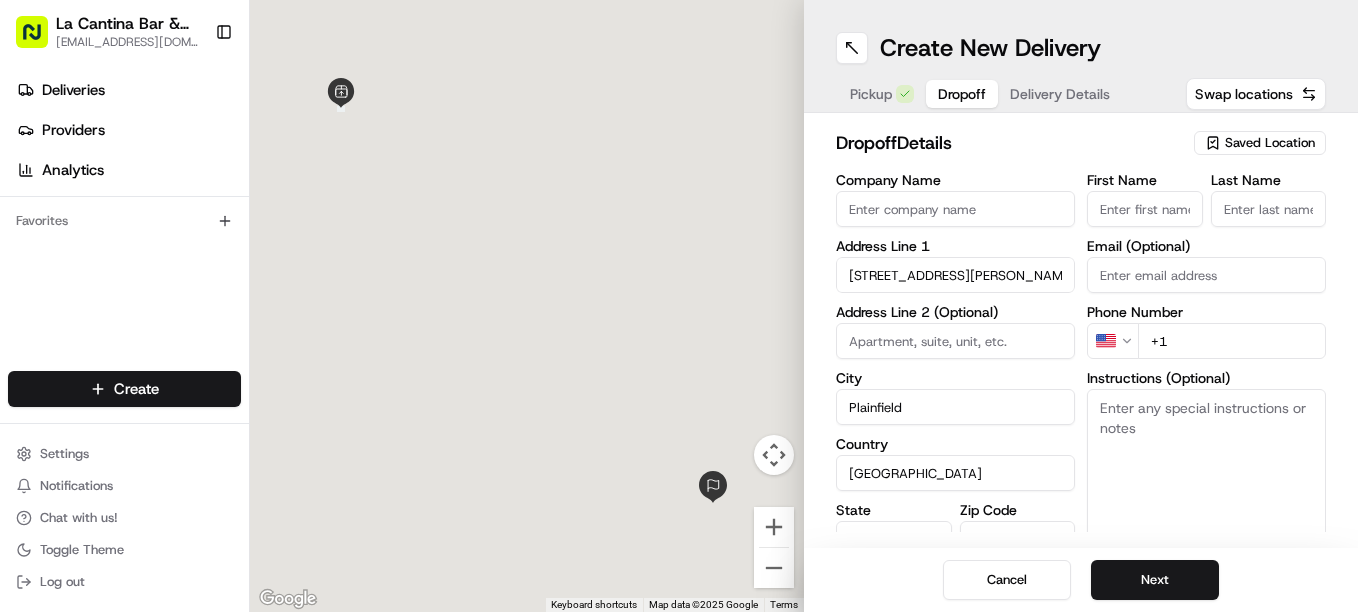 type on "[STREET_ADDRESS][PERSON_NAME]" 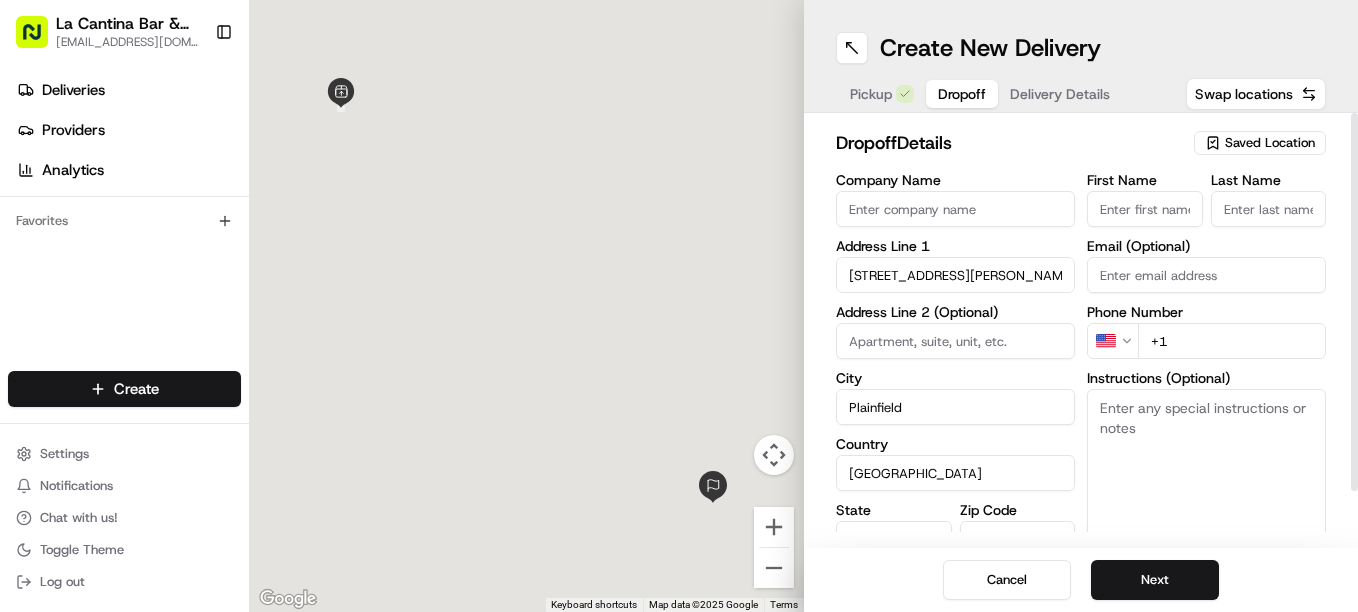 click on "First Name" at bounding box center [1145, 209] 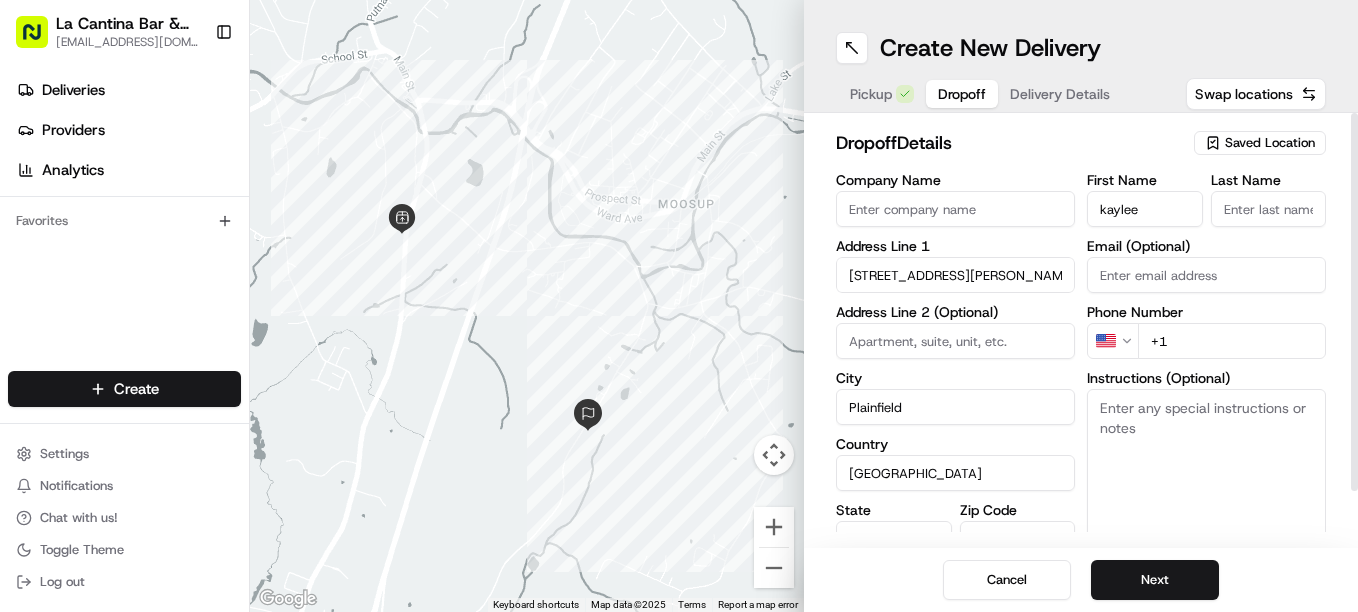 type on "kaylee" 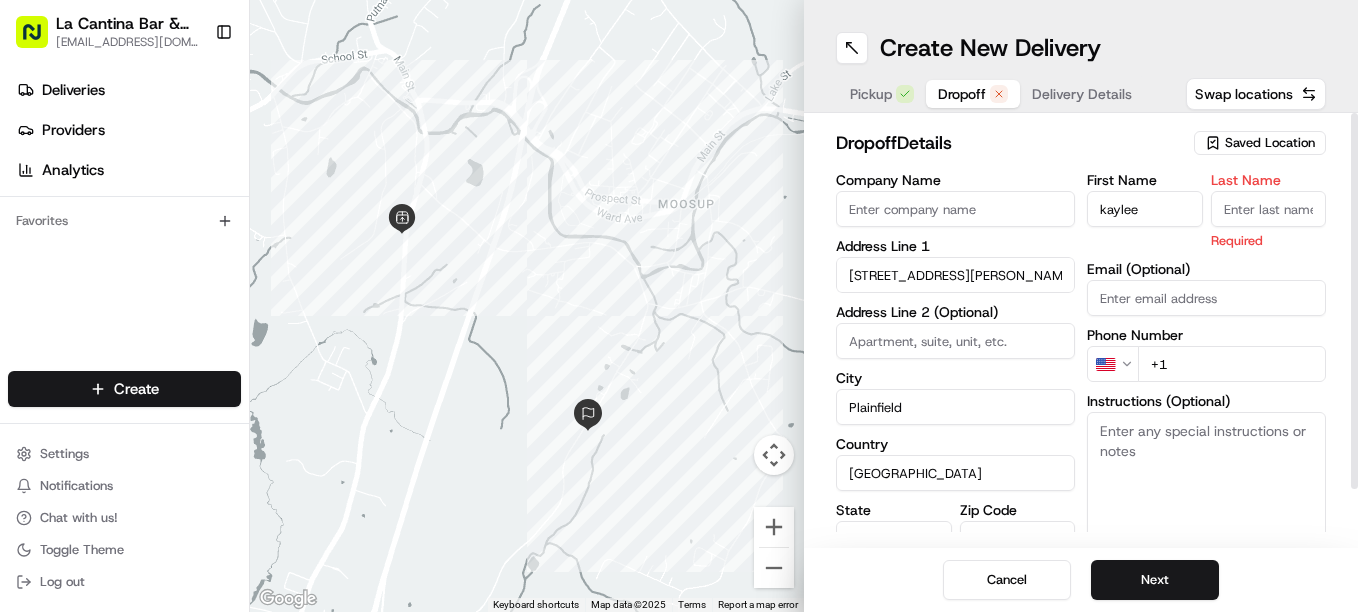 click on "Last Name" at bounding box center (1269, 209) 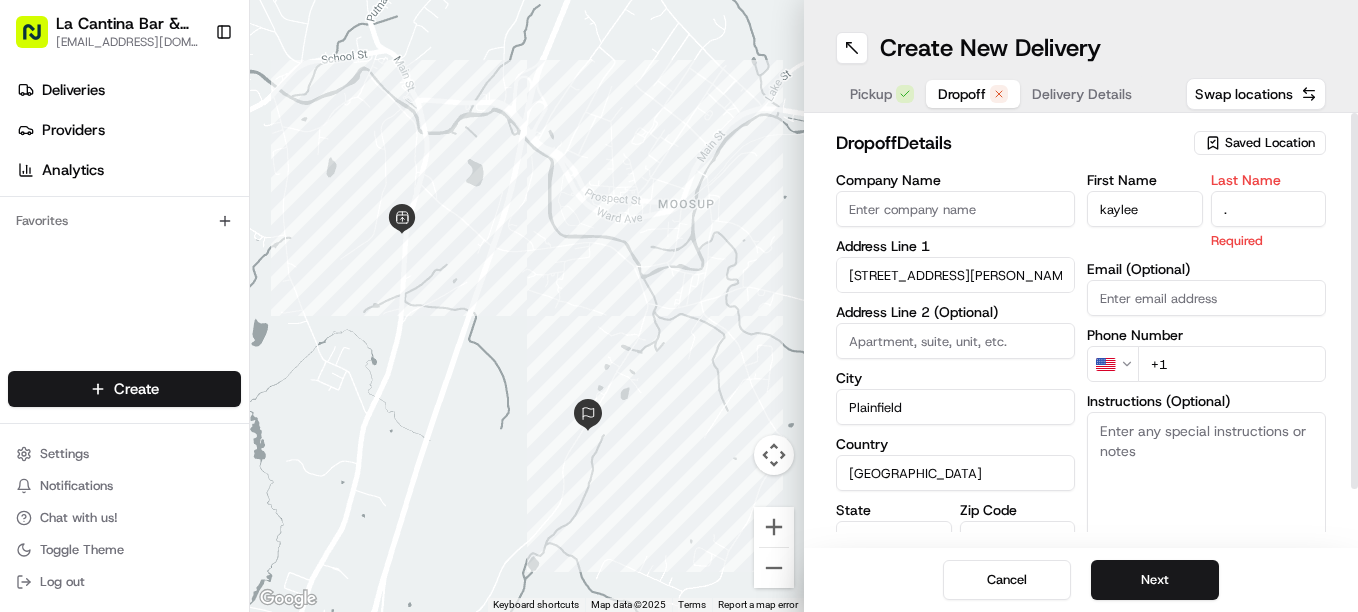 type on "." 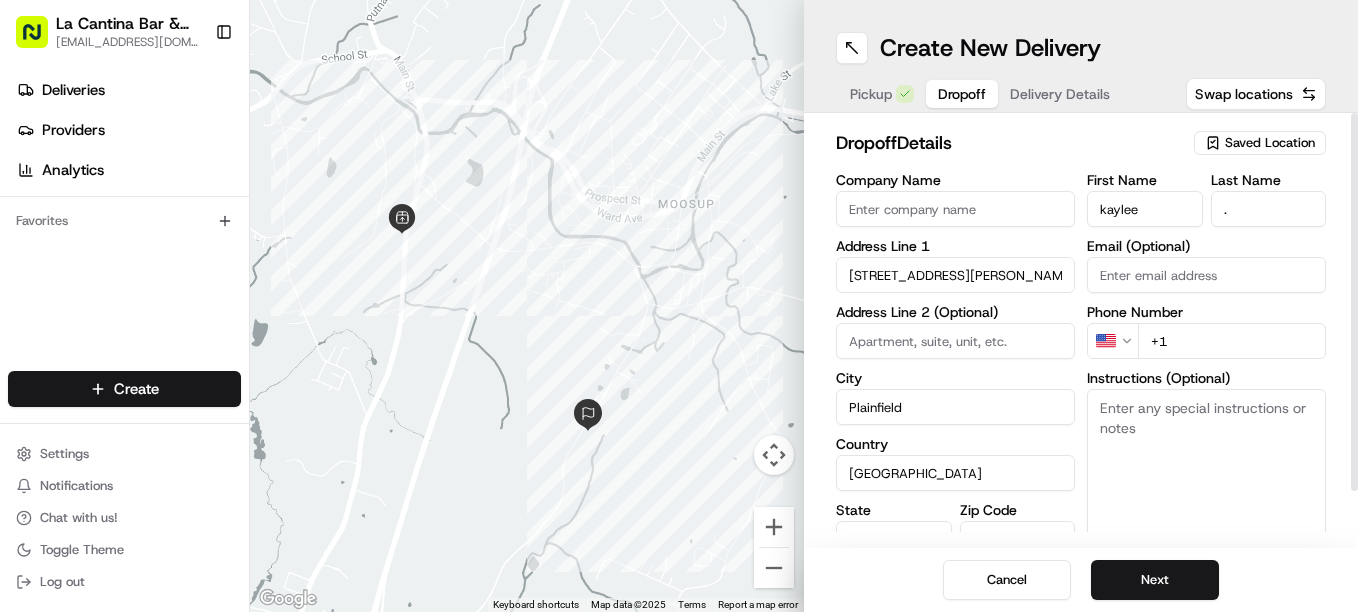 click on "First Name [PERSON_NAME] Last Name . Email (Optional) Phone Number US +1 Instructions (Optional) Advanced" at bounding box center (1206, 383) 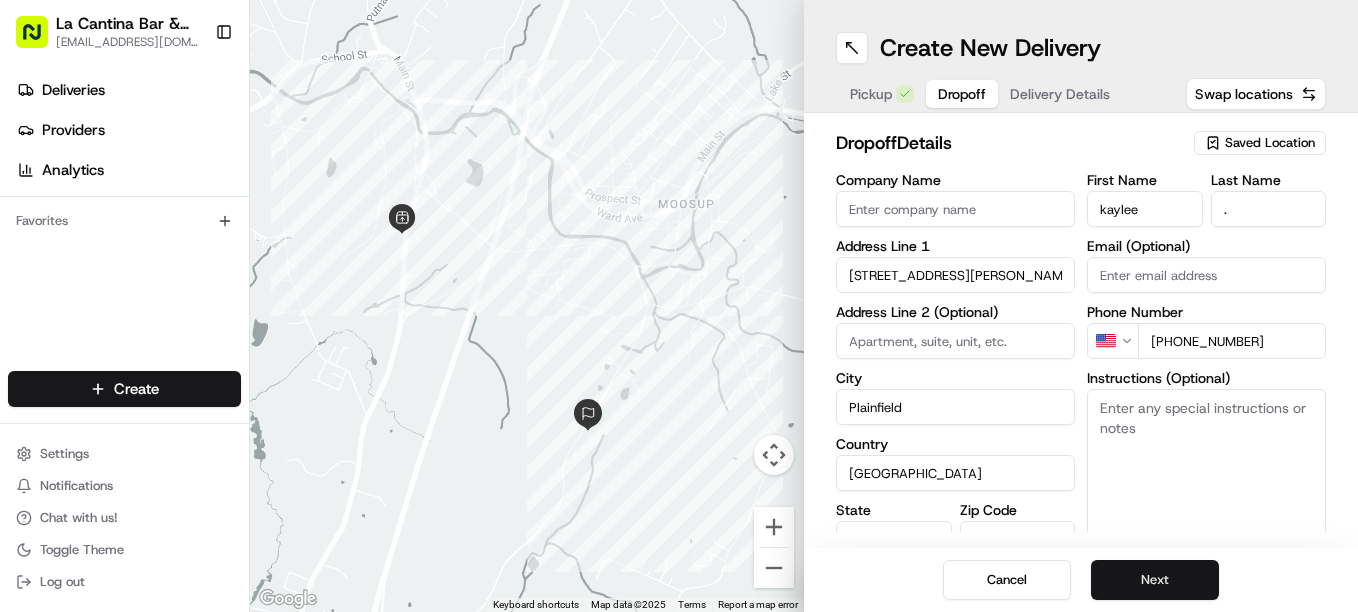 type on "[PHONE_NUMBER]" 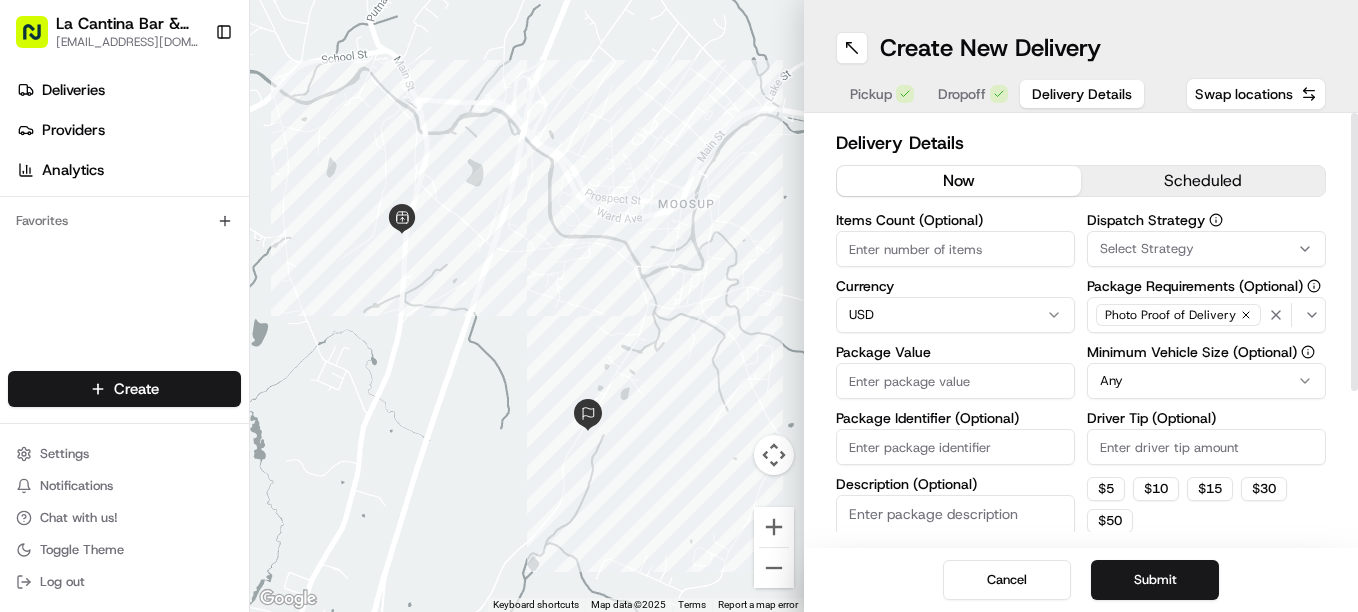 click on "Package Value" at bounding box center (955, 381) 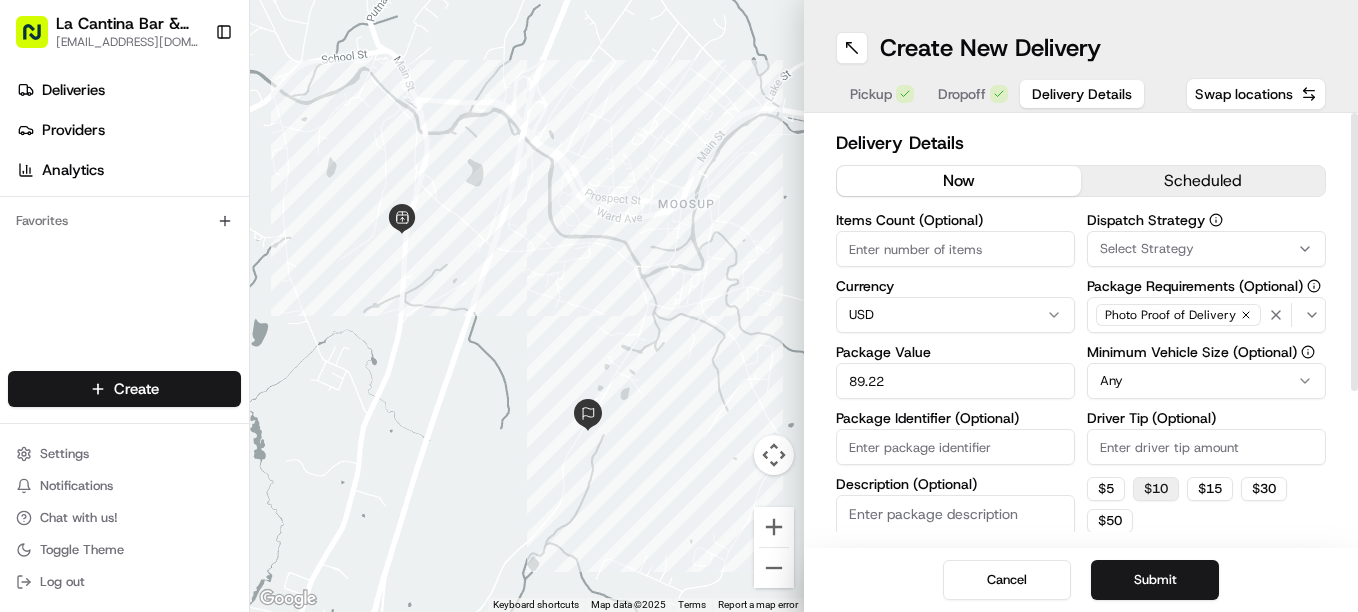 type on "89.22" 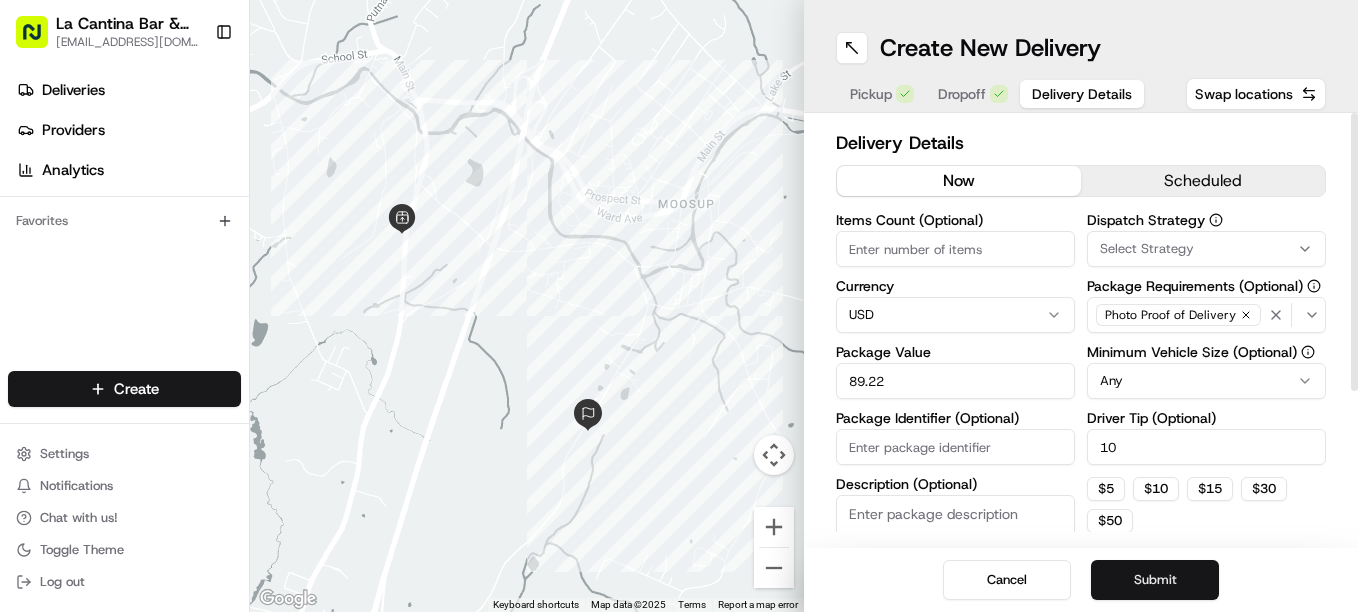 click on "Submit" at bounding box center [1155, 580] 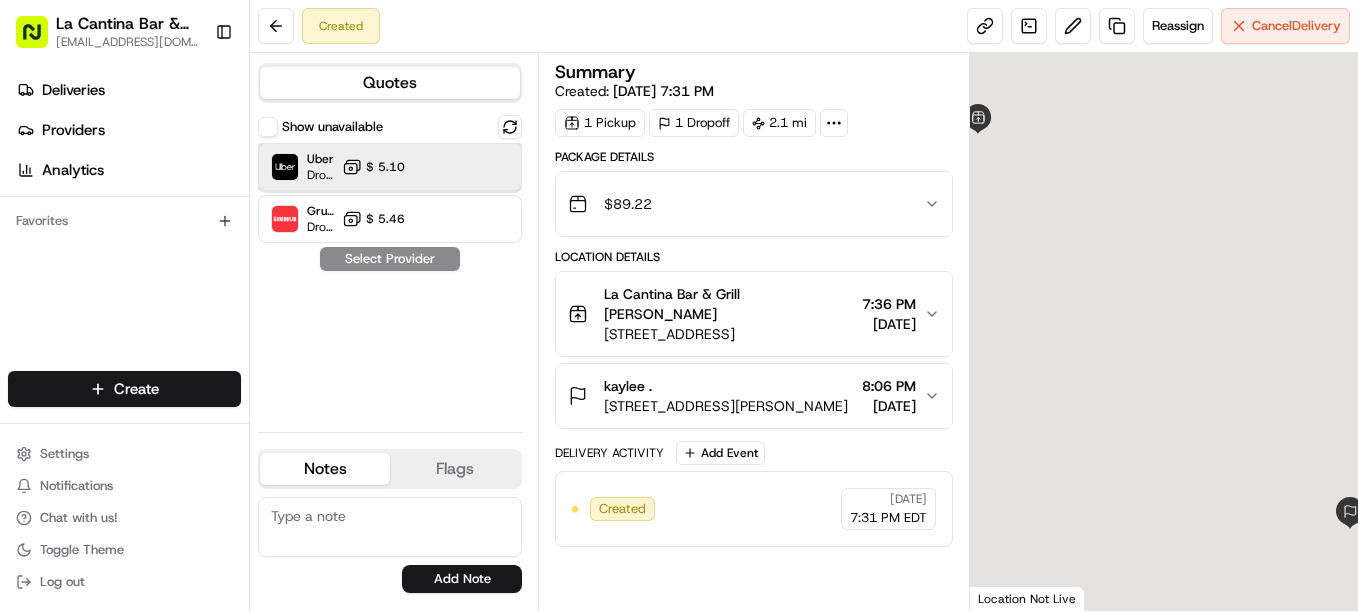 click at bounding box center [461, 167] 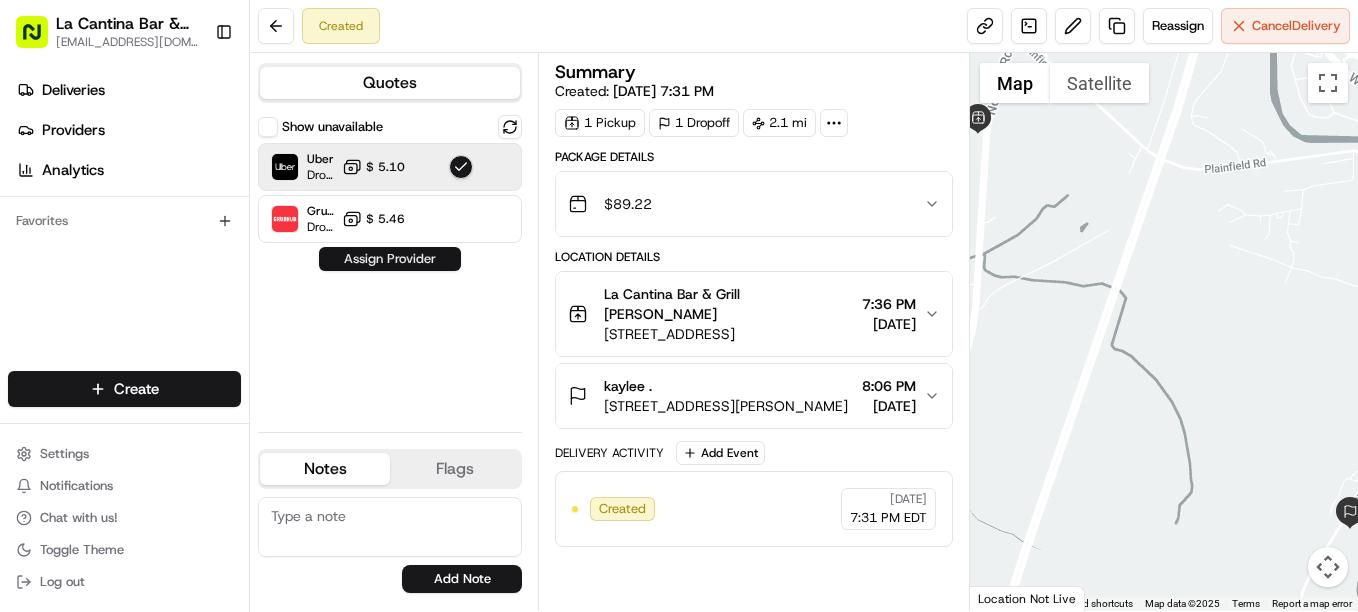 click on "Assign Provider" at bounding box center [390, 259] 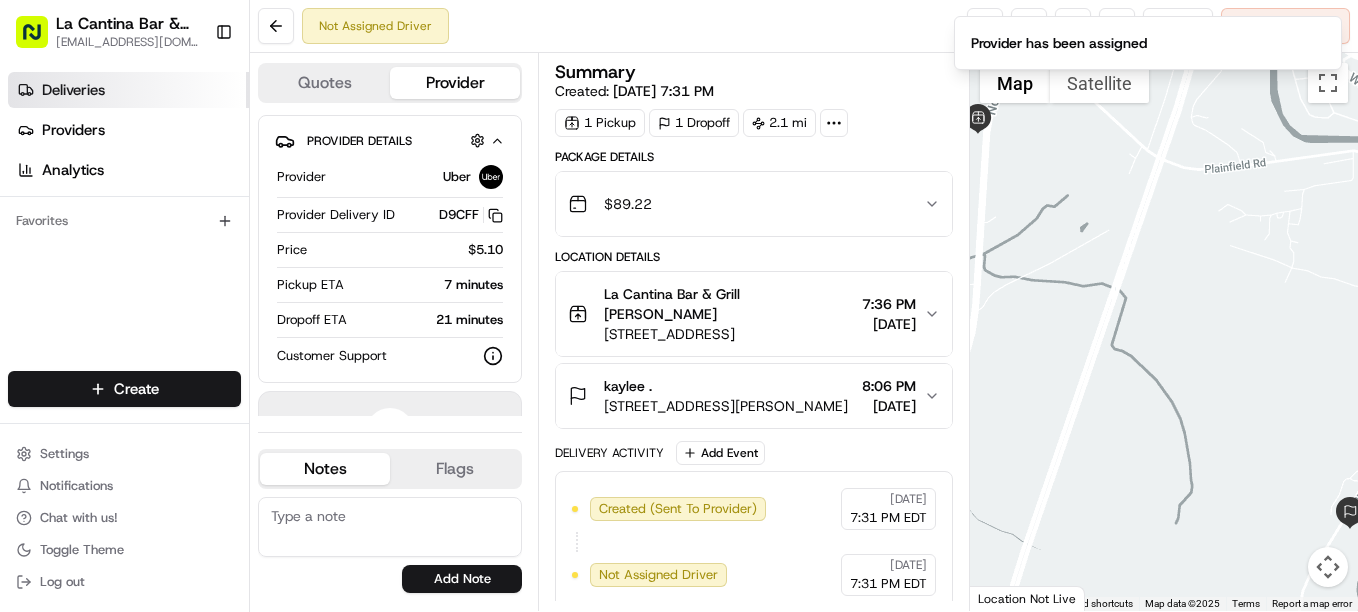 click on "Deliveries" at bounding box center (128, 90) 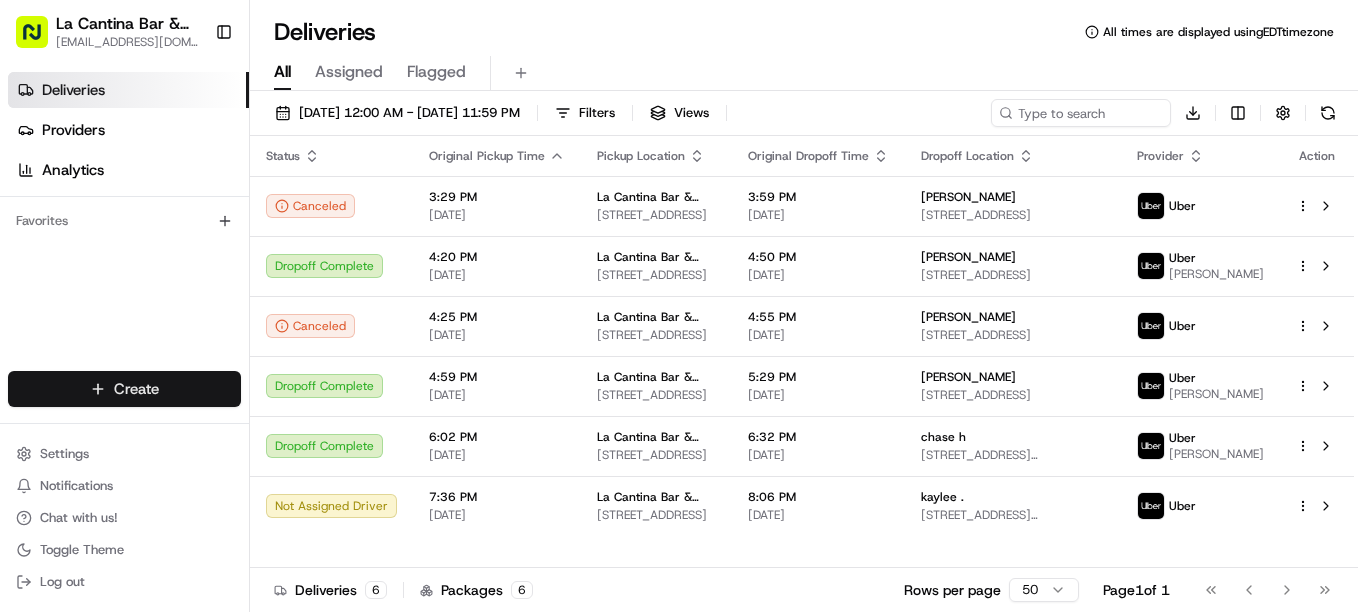click on "La Cantina Bar & Grill [EMAIL_ADDRESS][DOMAIN_NAME] Toggle Sidebar Deliveries Providers Analytics Favorites Main Menu Members & Organization Organization Users Roles Preferences Customization Tracking Orchestration Automations Dispatch Strategy Locations Pickup Locations Dropoff Locations Billing Billing Refund Requests Integrations Notification Triggers Webhooks API Keys Request Logs Create Settings Notifications Chat with us! Toggle Theme Log out Deliveries All times are displayed using  EDT  timezone All Assigned Flagged [DATE] 12:00 AM - [DATE] 11:59 PM Filters Views Download Status Original Pickup Time Pickup Location Original Dropoff Time Dropoff Location Provider Action Canceled 3:29 PM [DATE] [GEOGRAPHIC_DATA] [STREET_ADDRESS] 3:59 PM [DATE] [PERSON_NAME] [STREET_ADDRESS] Uber Dropoff Complete 4:20 PM [DATE] La Cantina Bar & Grill [STREET_ADDRESS] 4:50 PM [DATE] [PERSON_NAME] Uber" at bounding box center [679, 306] 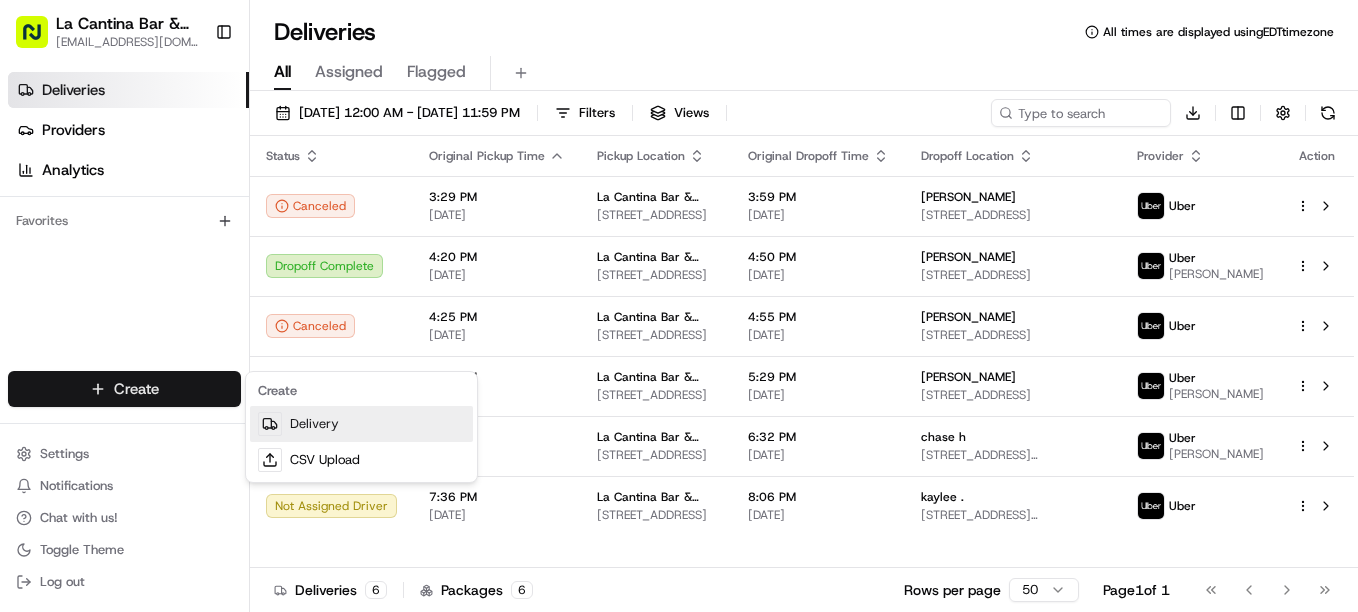 click on "Delivery" at bounding box center (361, 424) 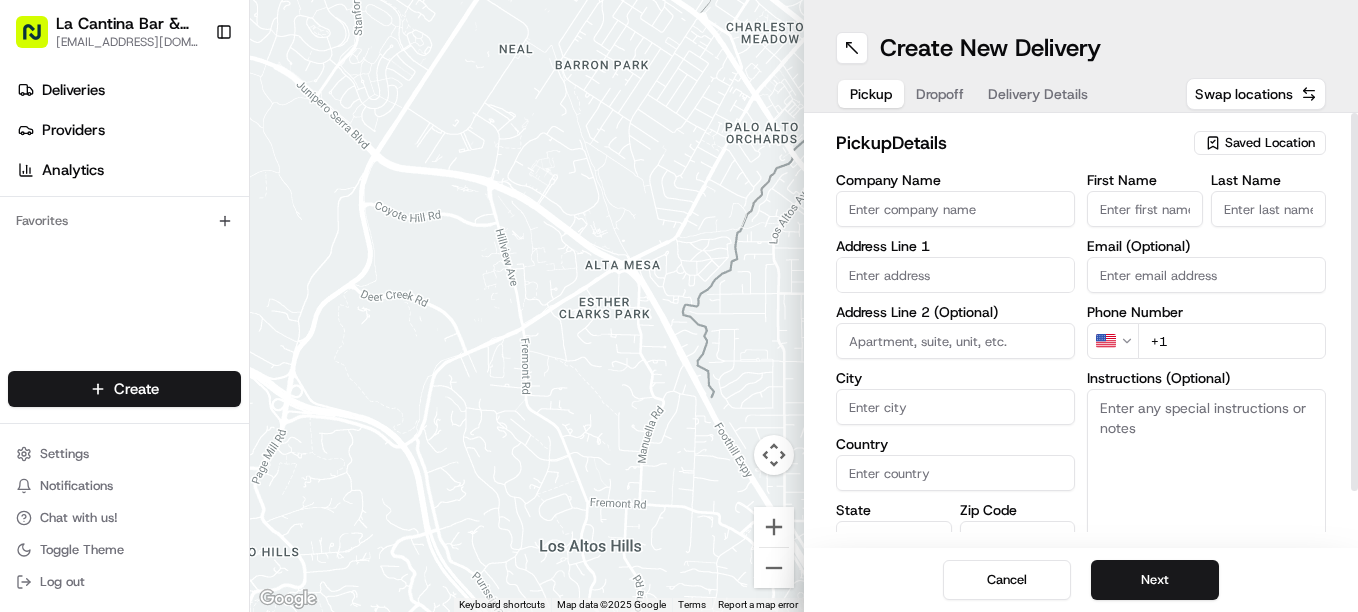 click on "Last Name" at bounding box center (1269, 209) 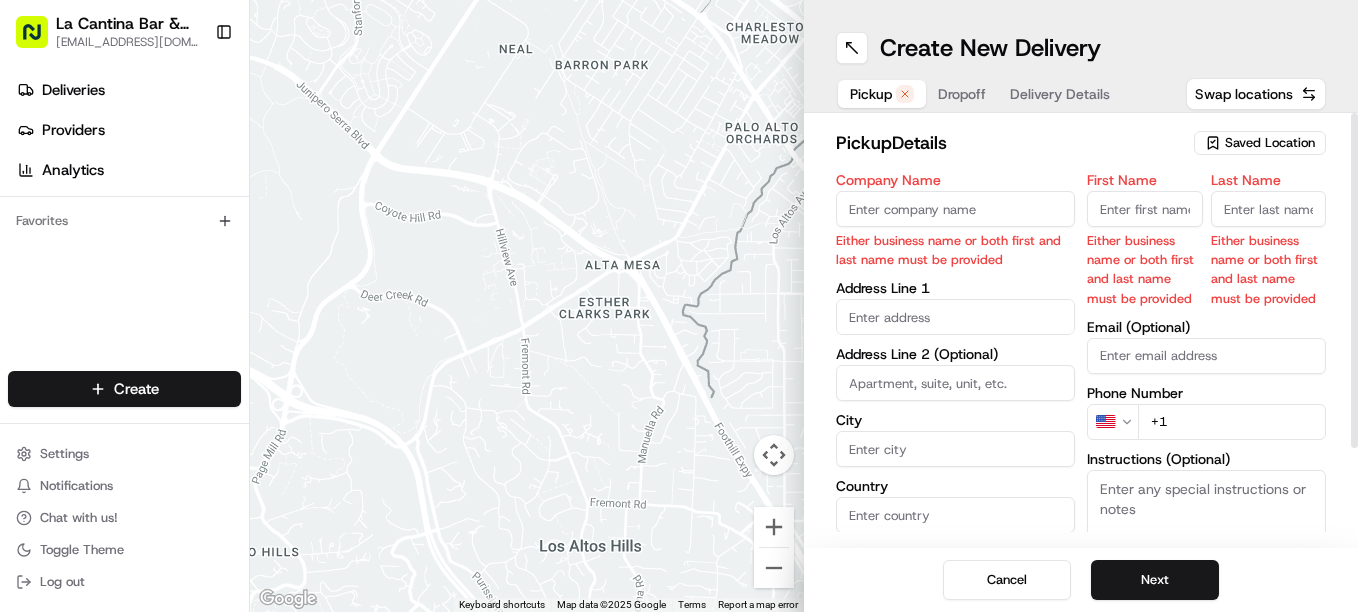type on "La Cantina Bar & Grill" 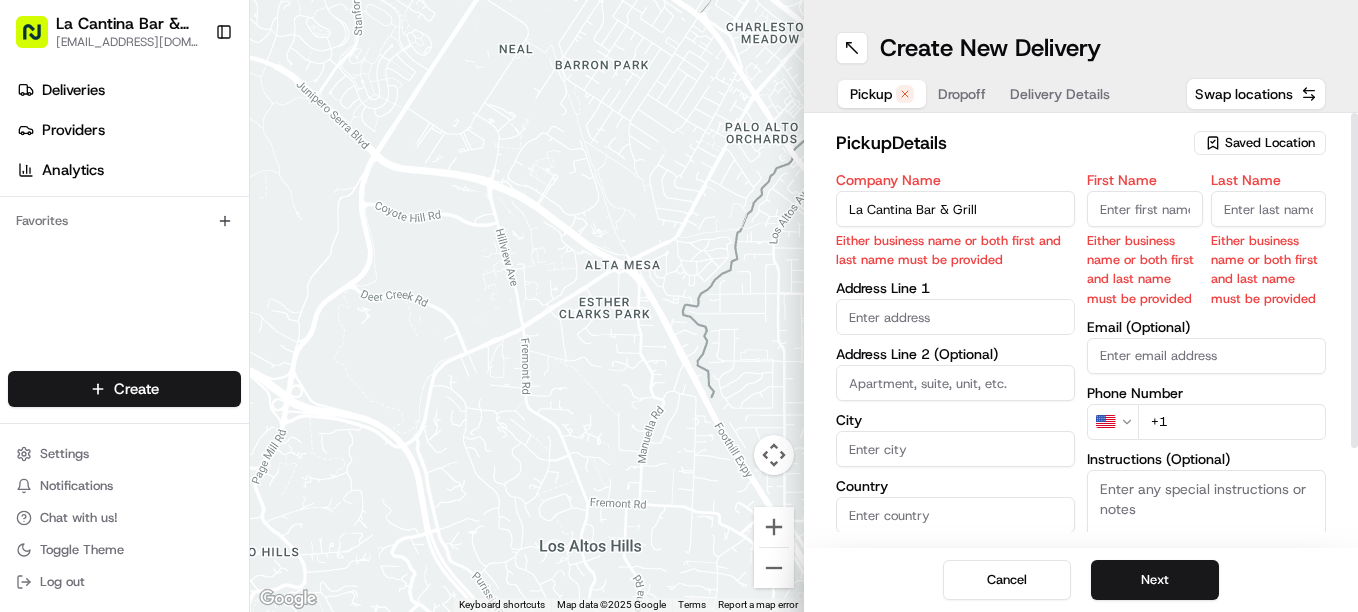 type on "[STREET_ADDRESS]" 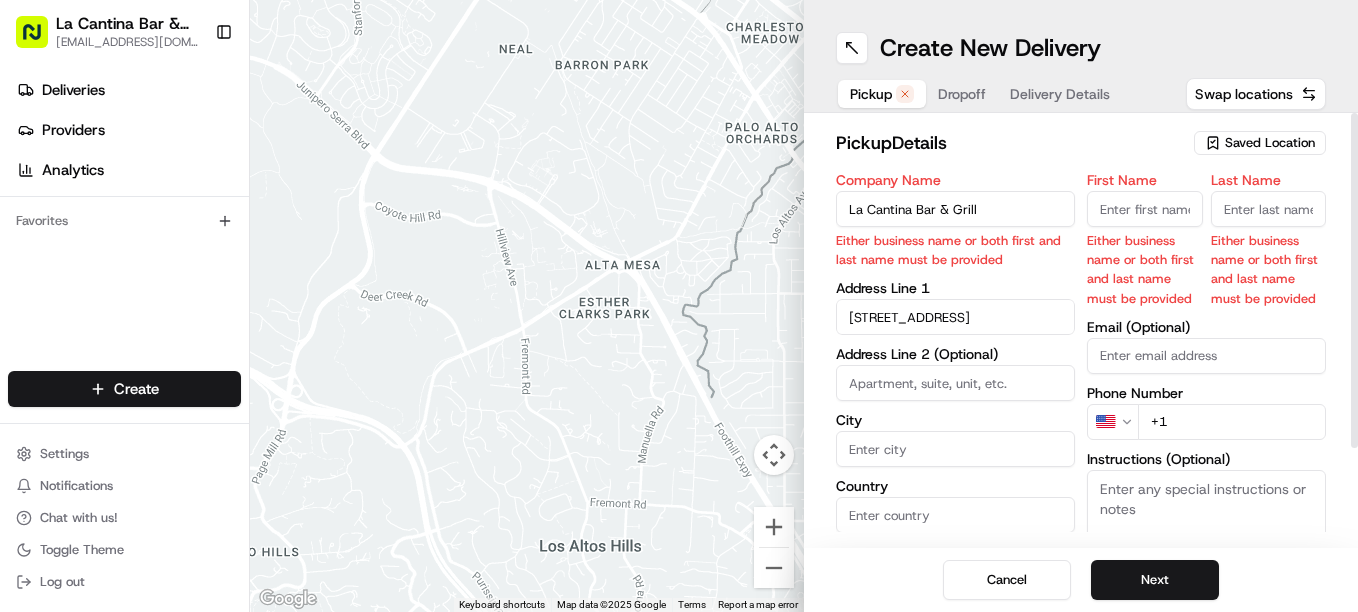 type on "Plainfield" 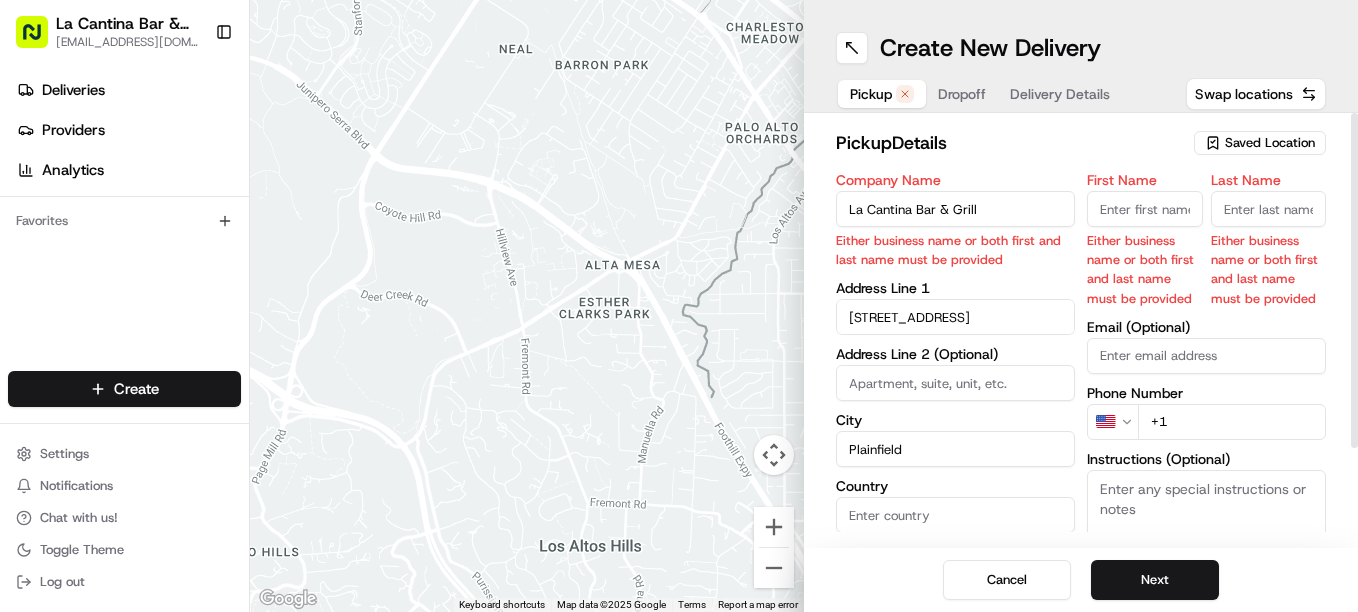 type on "[GEOGRAPHIC_DATA]" 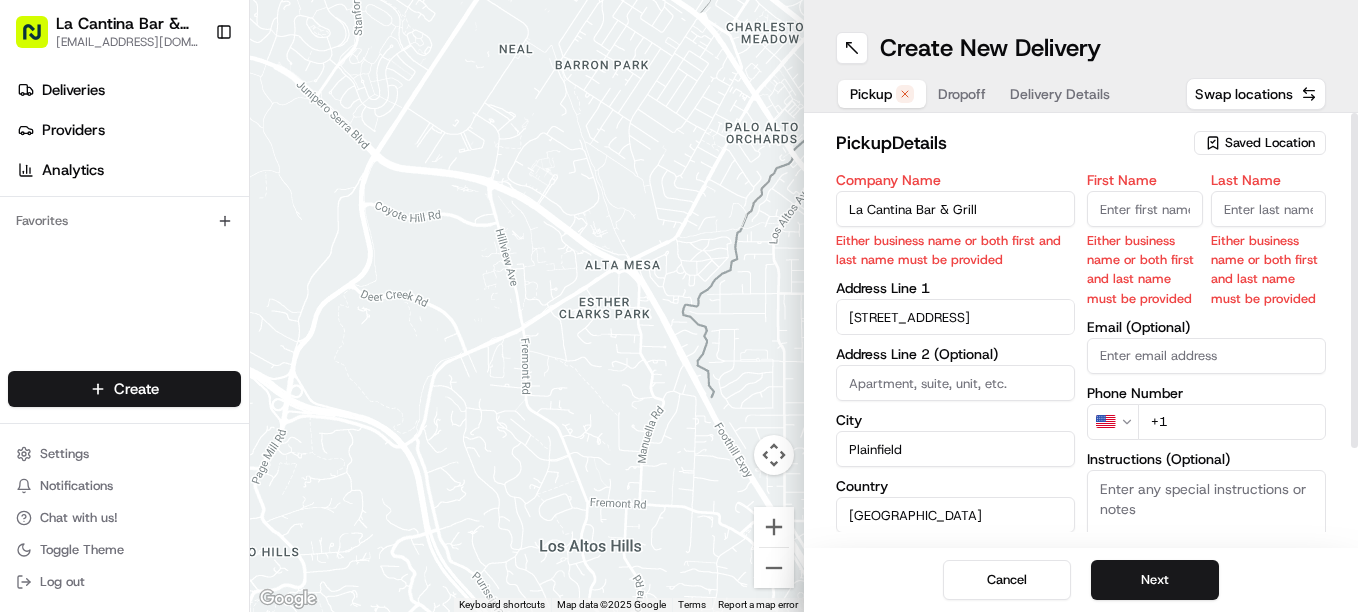 type on "CT" 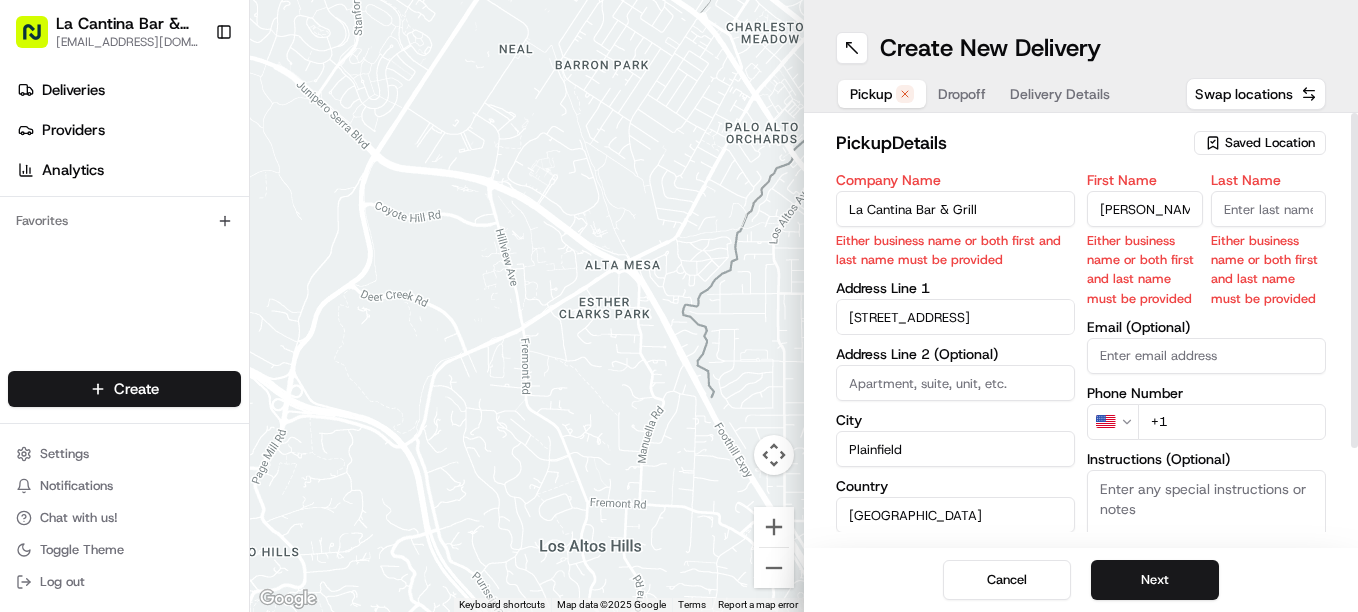 type on "[PERSON_NAME]" 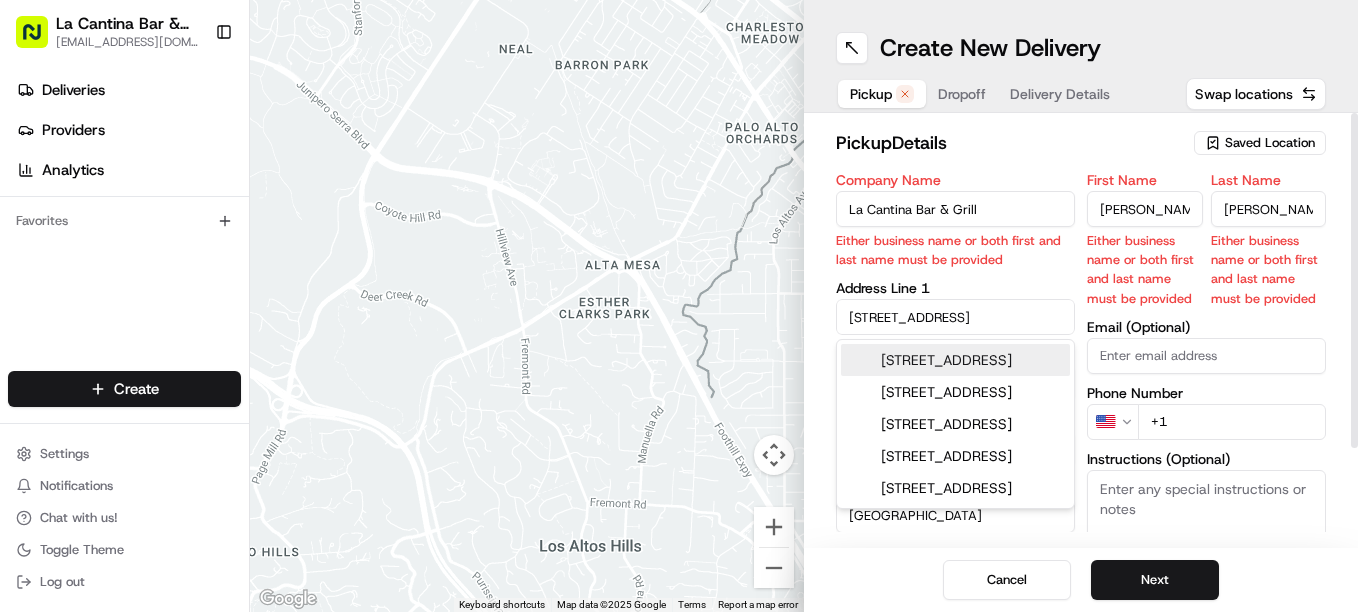 click on "[STREET_ADDRESS]" at bounding box center [955, 360] 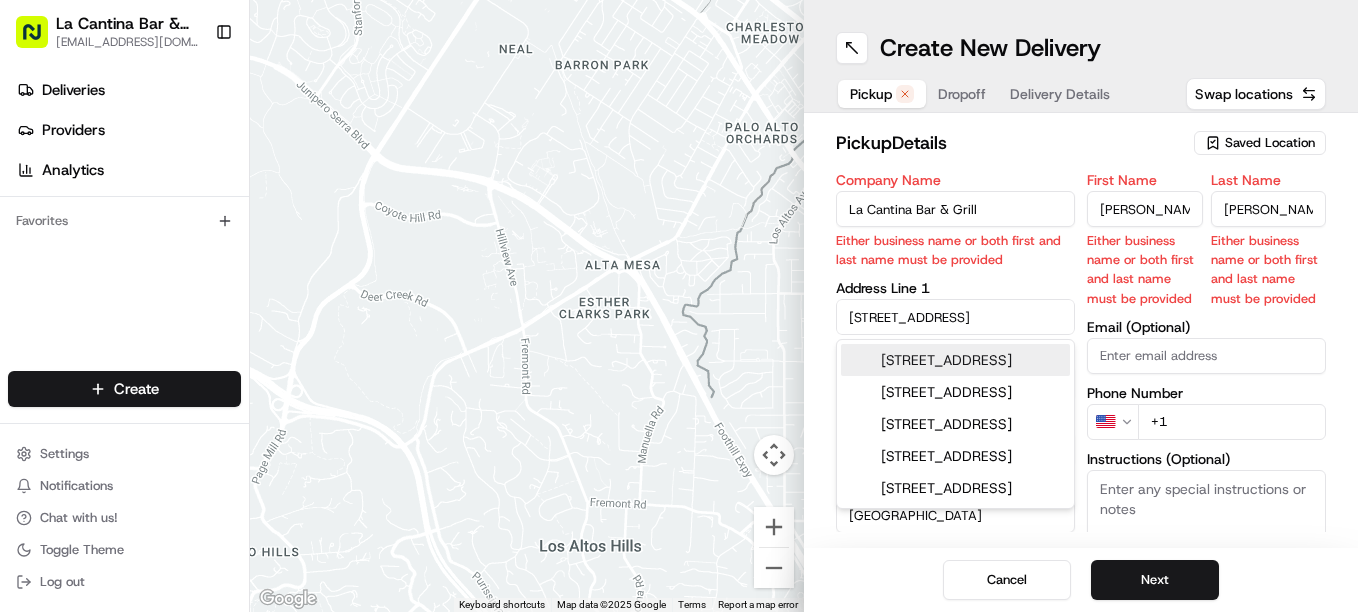 type on "[STREET_ADDRESS]" 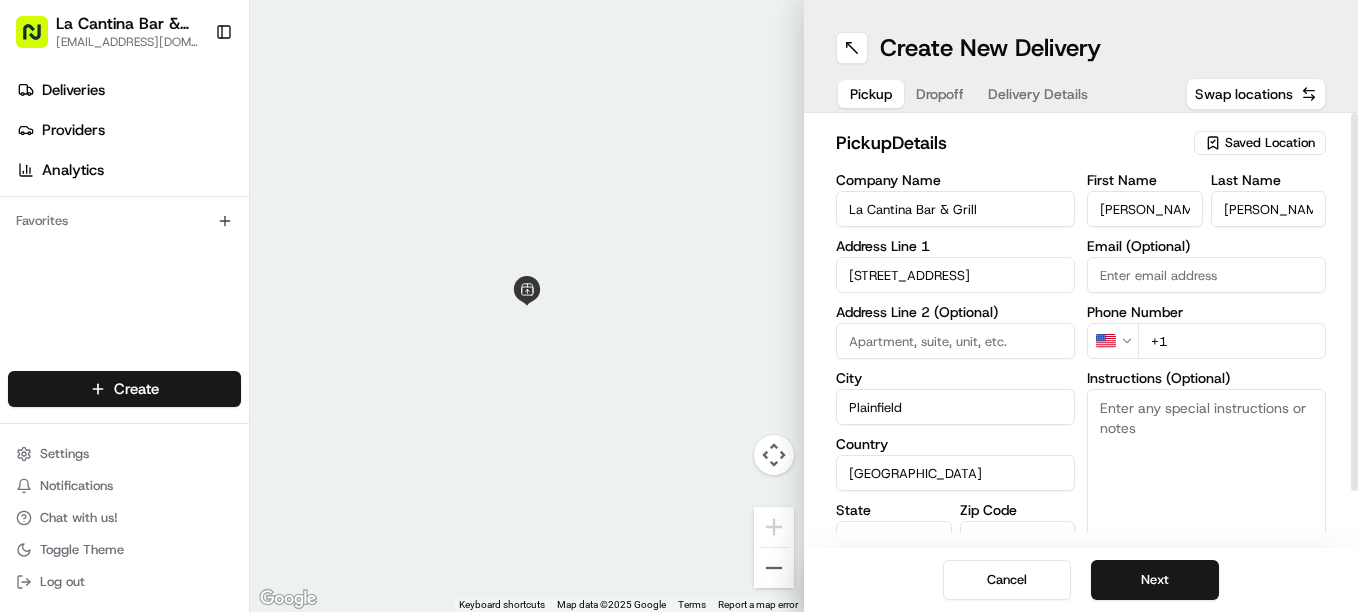 click on "+1" at bounding box center [1232, 341] 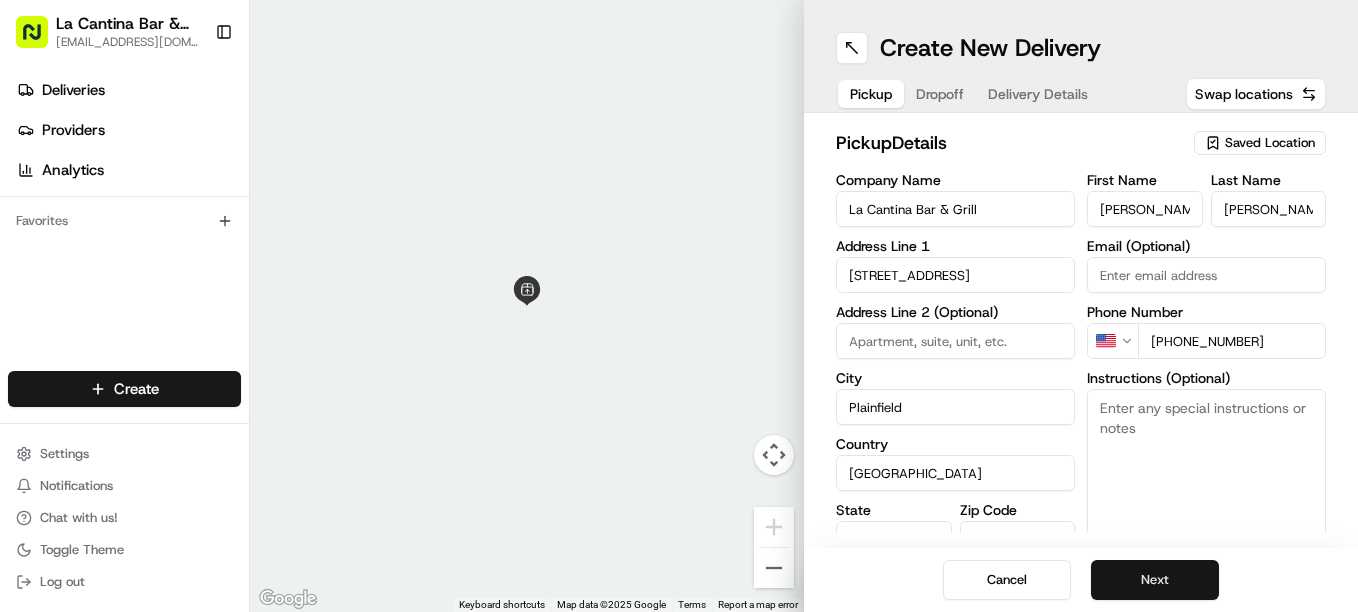 type on "[PHONE_NUMBER]" 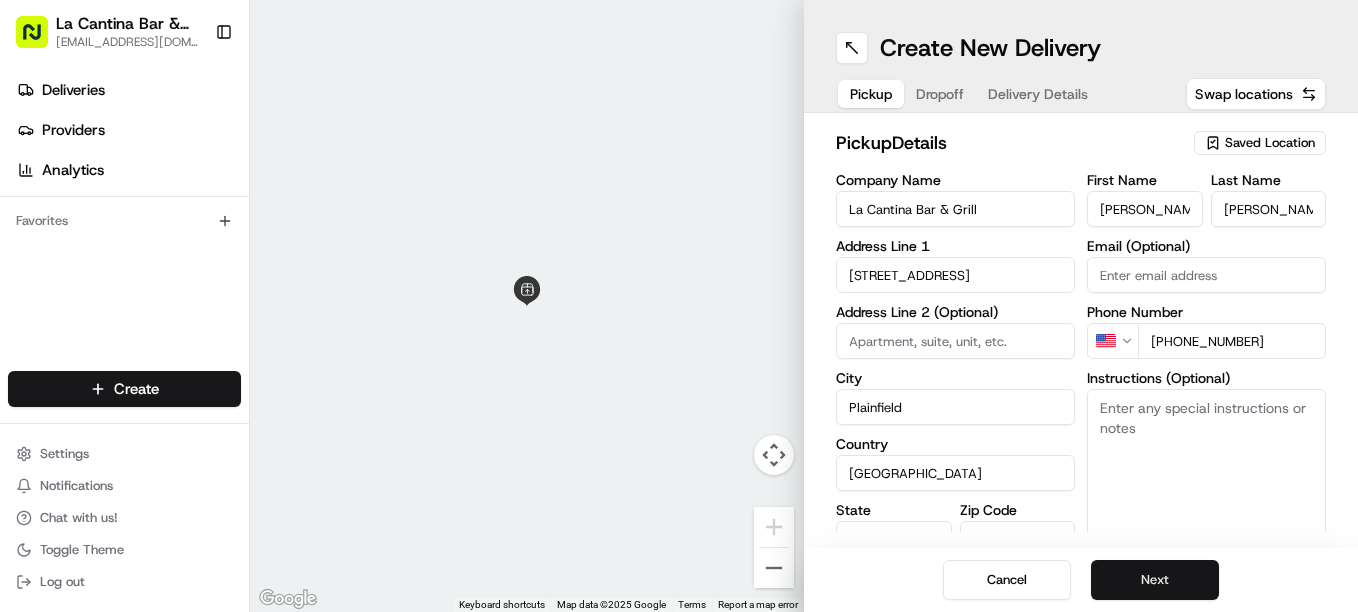 click on "Next" at bounding box center (1155, 580) 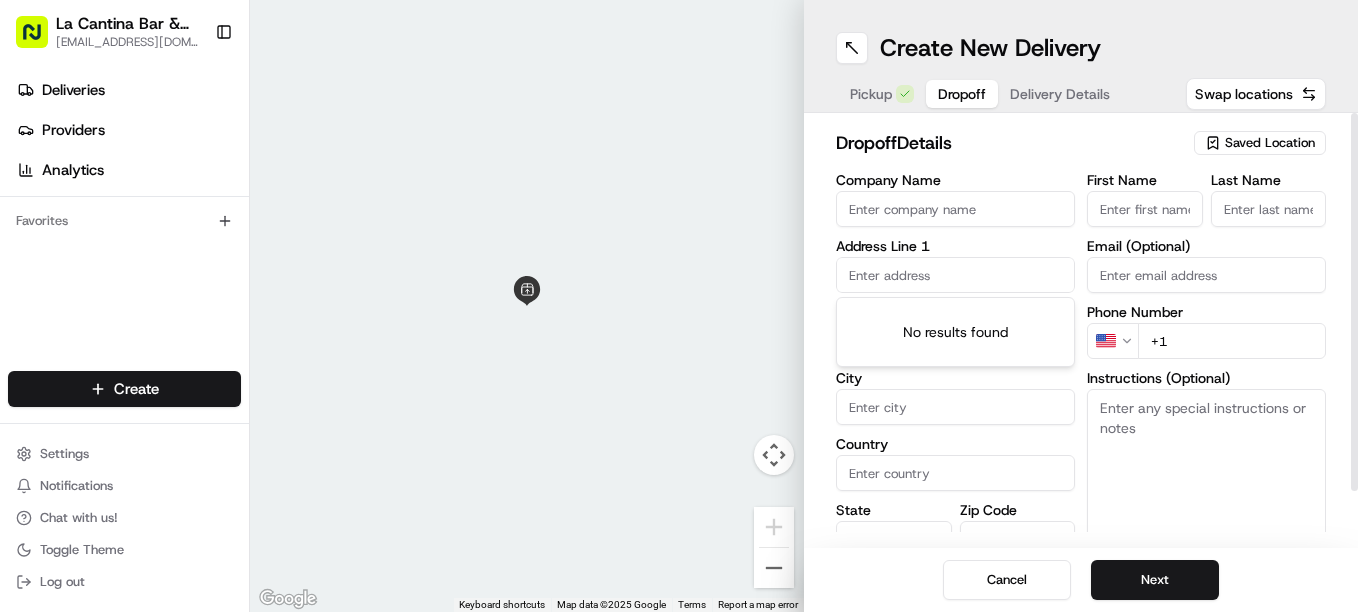 click at bounding box center [955, 275] 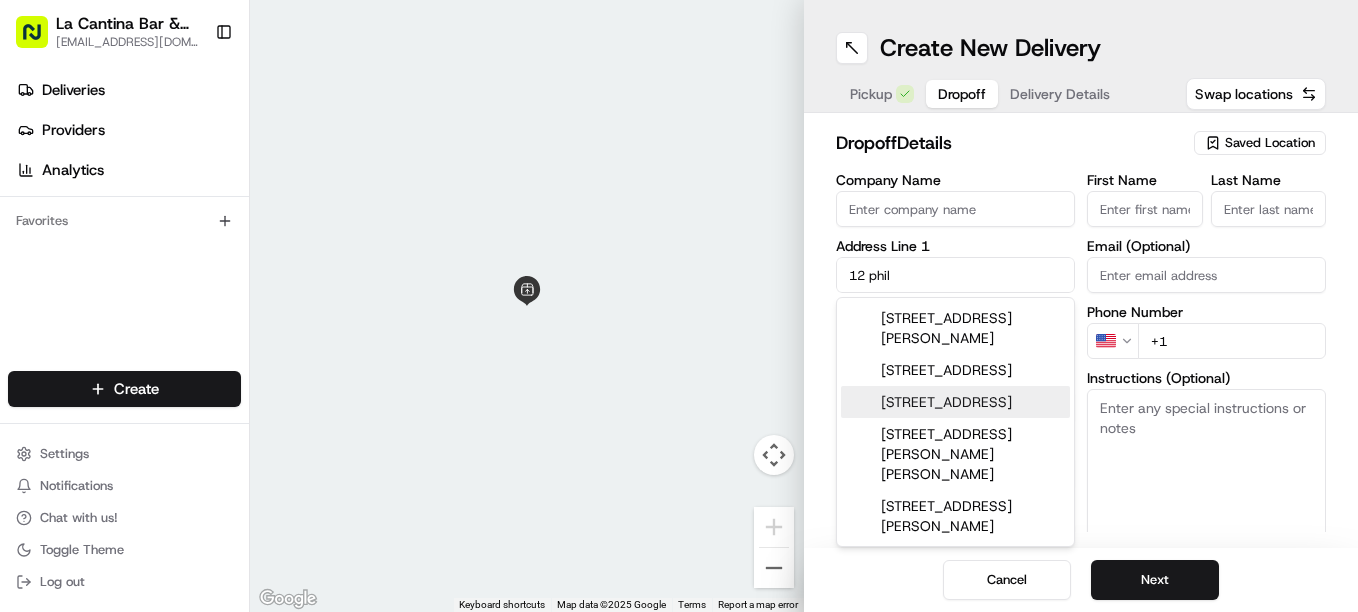 click on "[STREET_ADDRESS]" at bounding box center (955, 402) 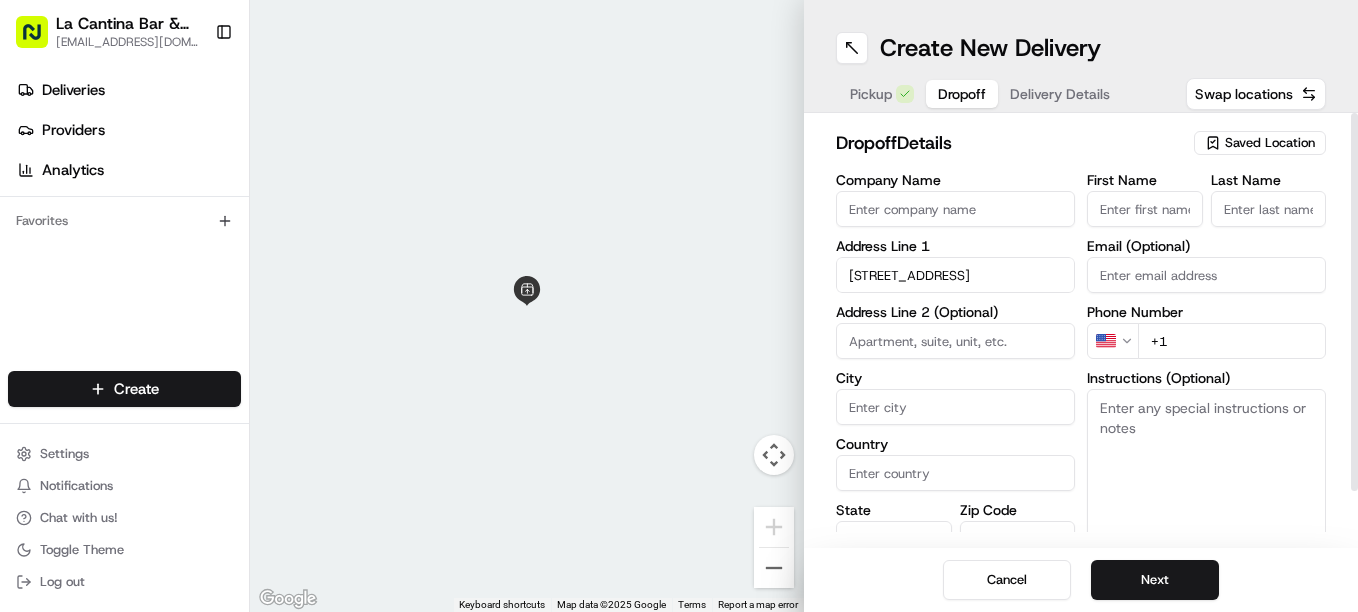 type on "[STREET_ADDRESS]" 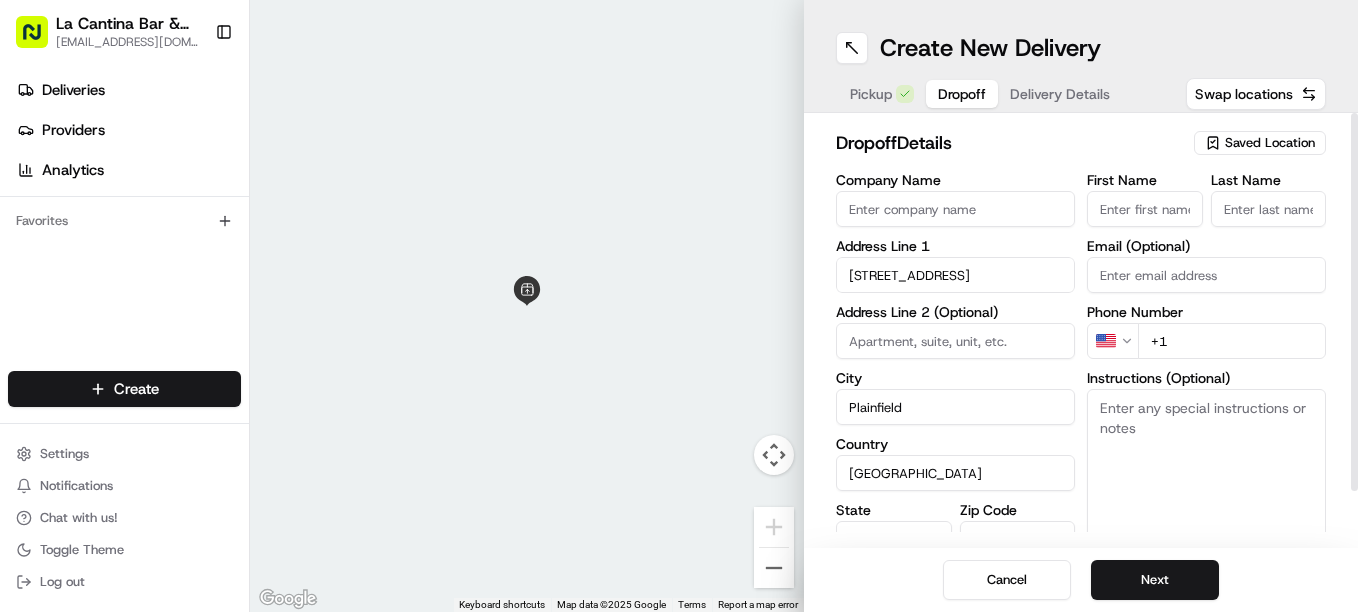 type on "[STREET_ADDRESS]" 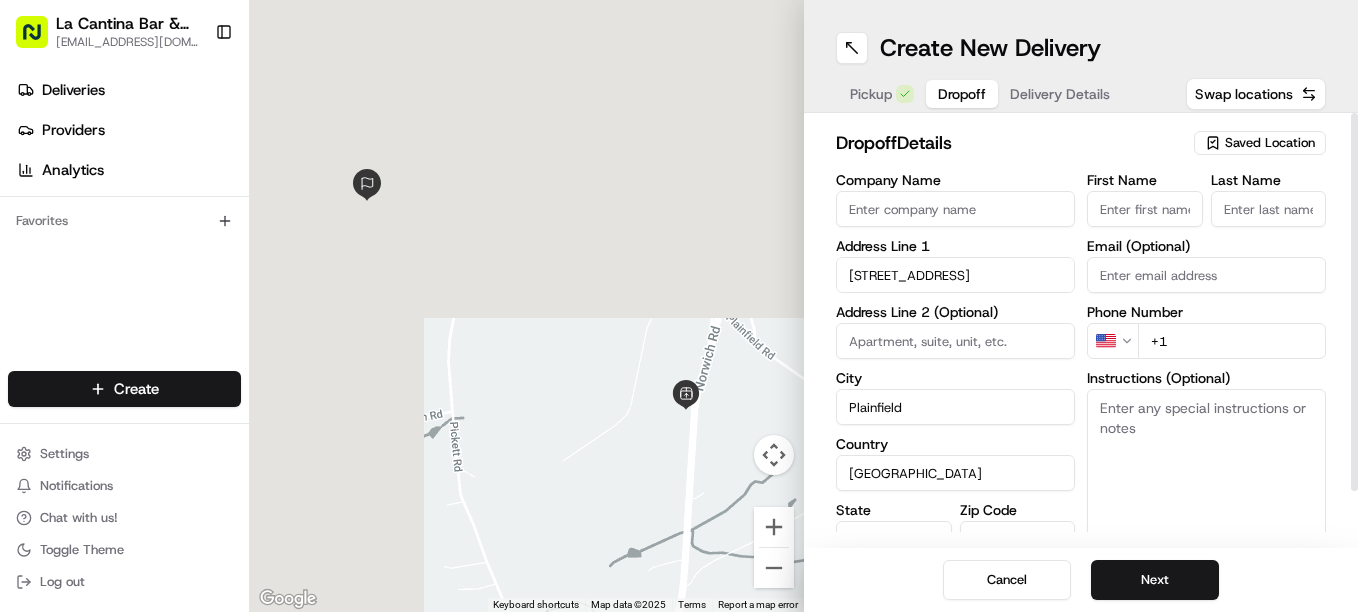click on "First Name" at bounding box center (1145, 209) 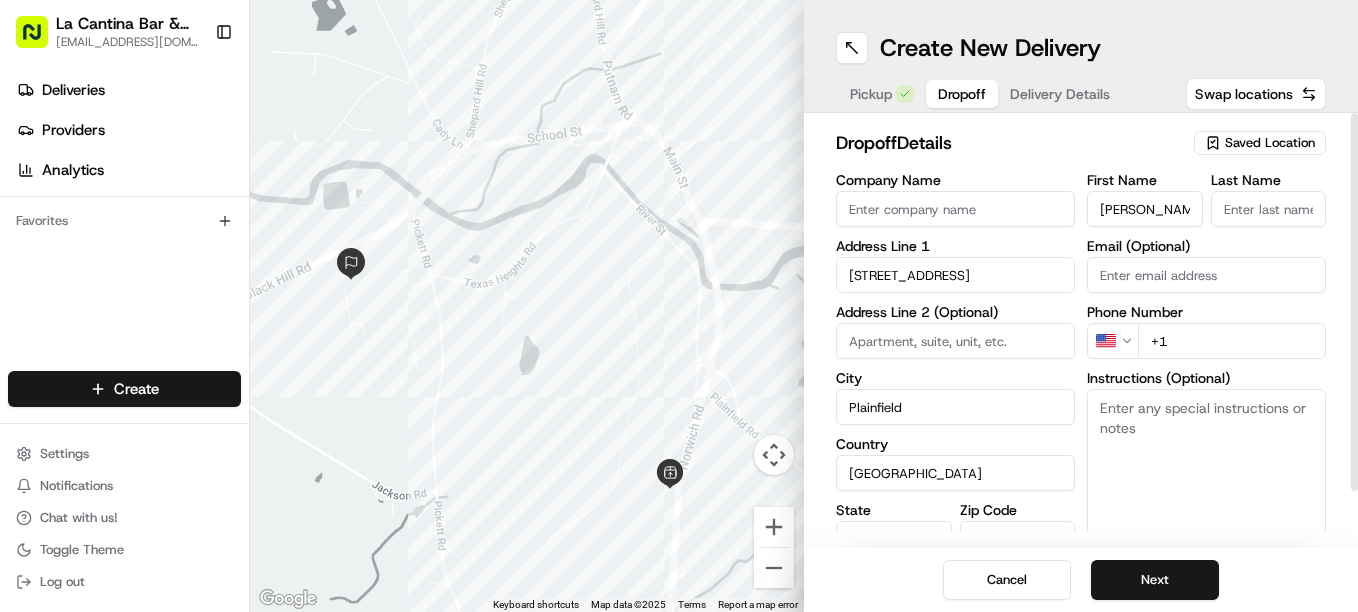 type on "[PERSON_NAME]" 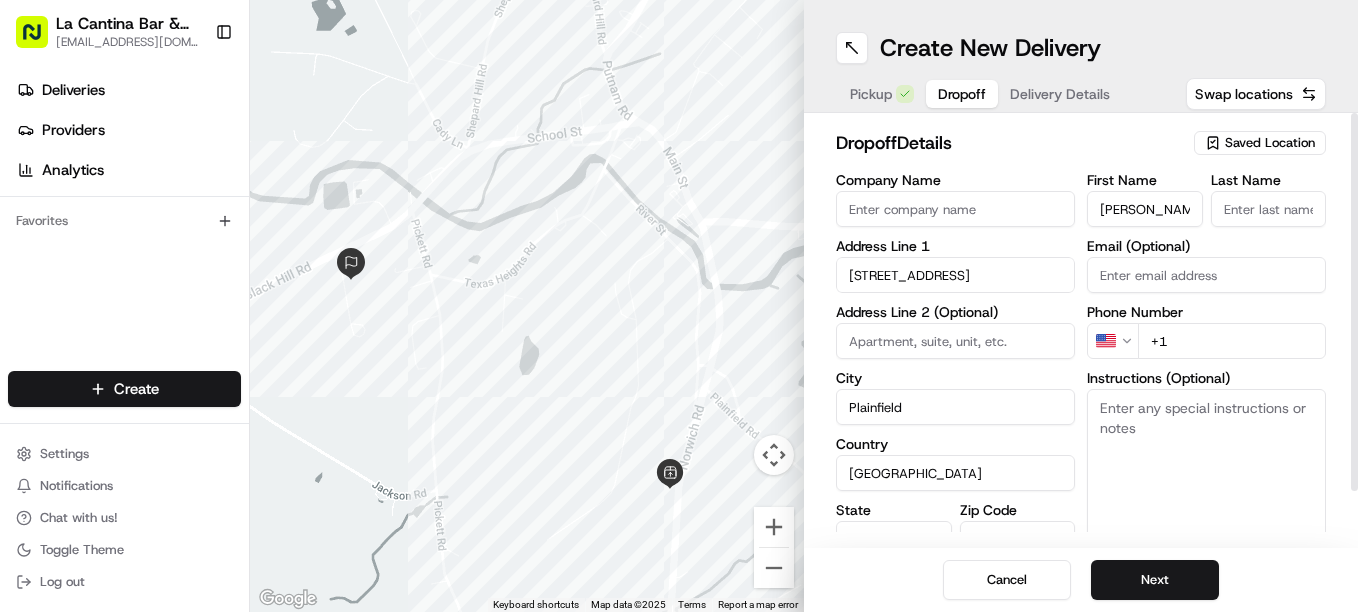 click on "Last Name" at bounding box center (1269, 209) 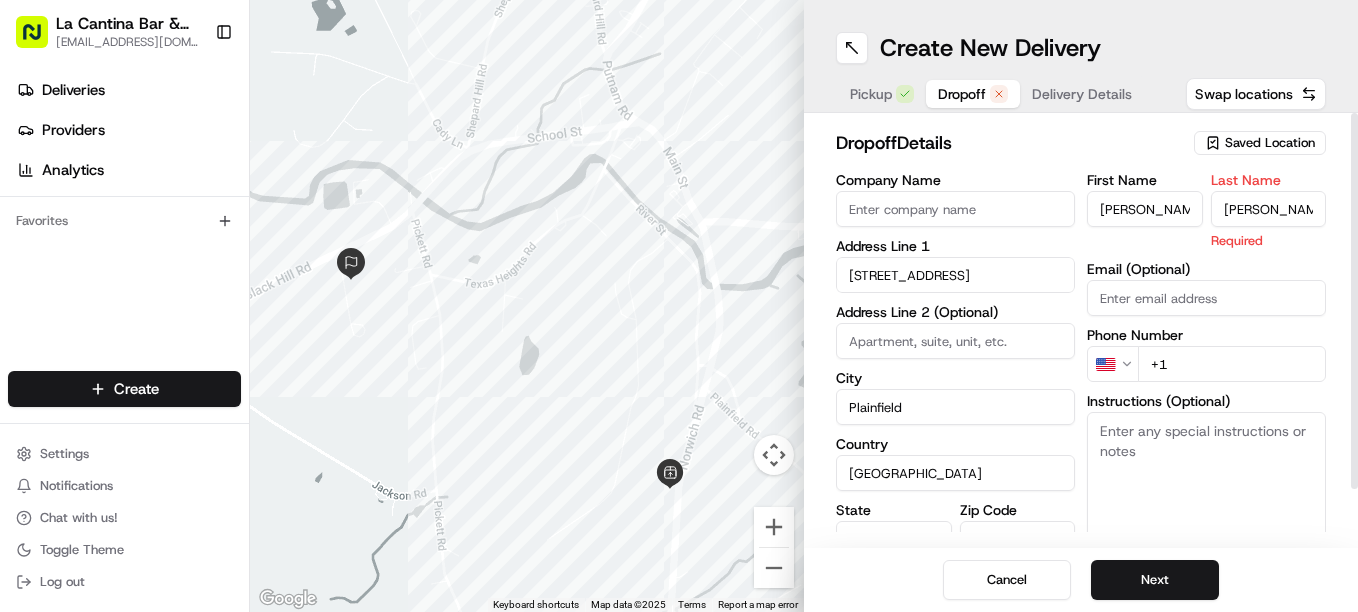 type on "[PERSON_NAME]" 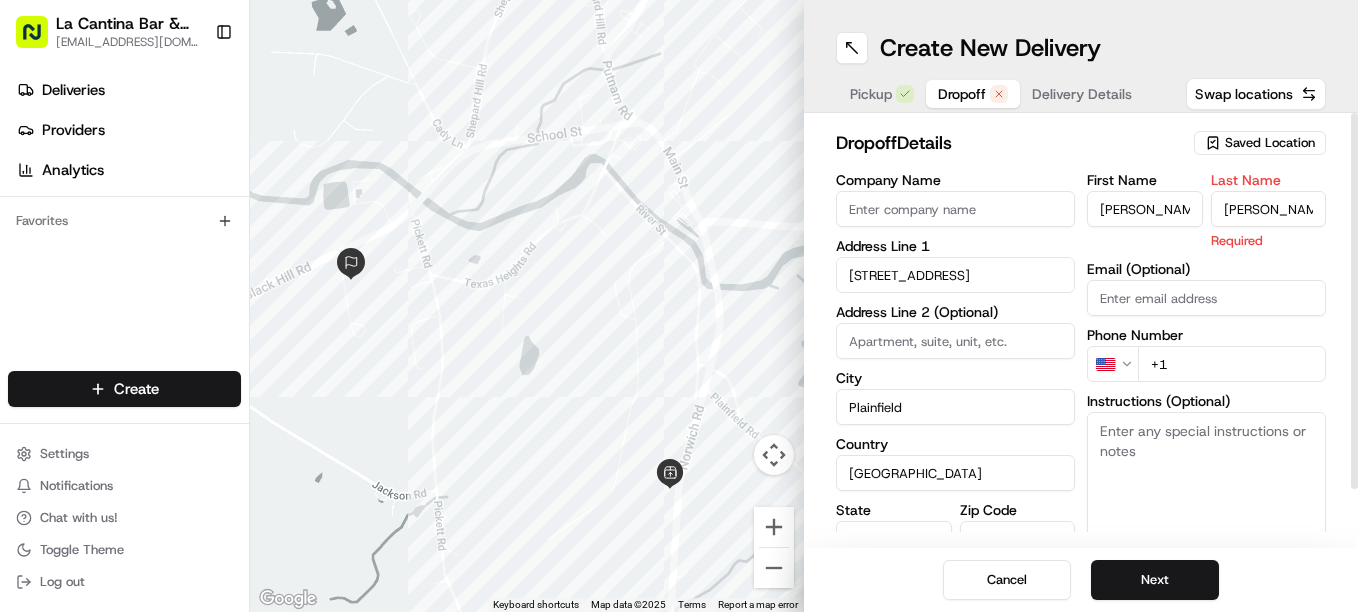 click on "First Name [PERSON_NAME] Last Name [PERSON_NAME] Required Email (Optional) Phone Number US +1 Instructions (Optional) Advanced" at bounding box center [1206, 384] 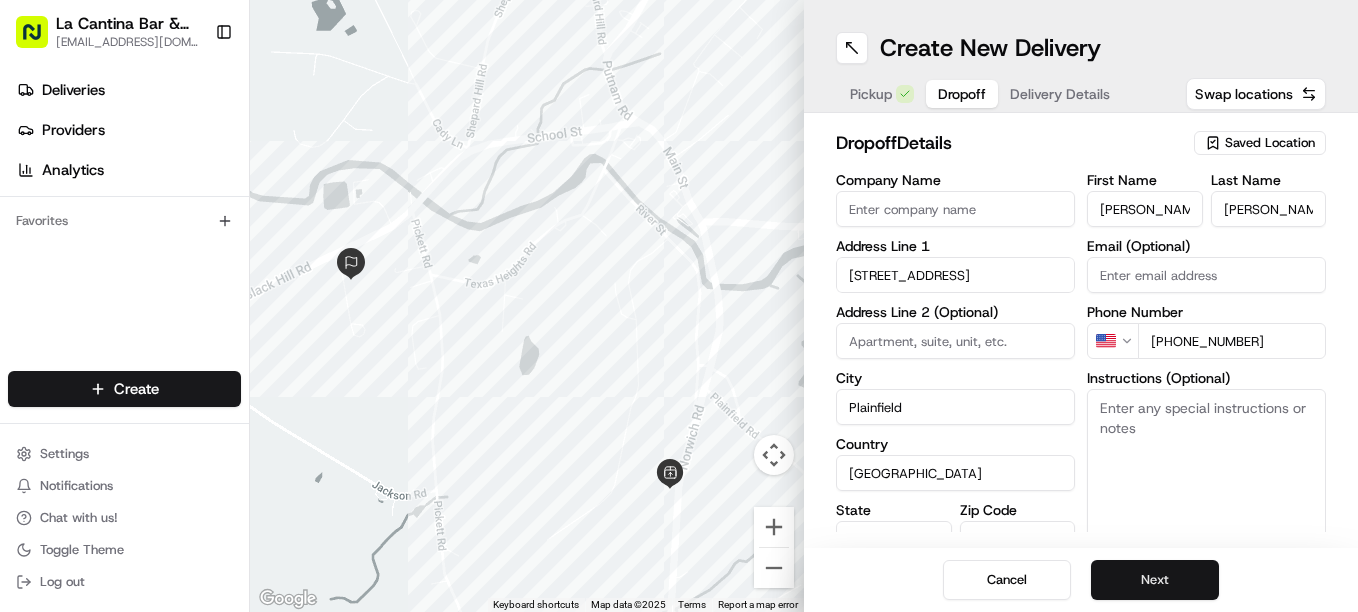 type on "[PHONE_NUMBER]" 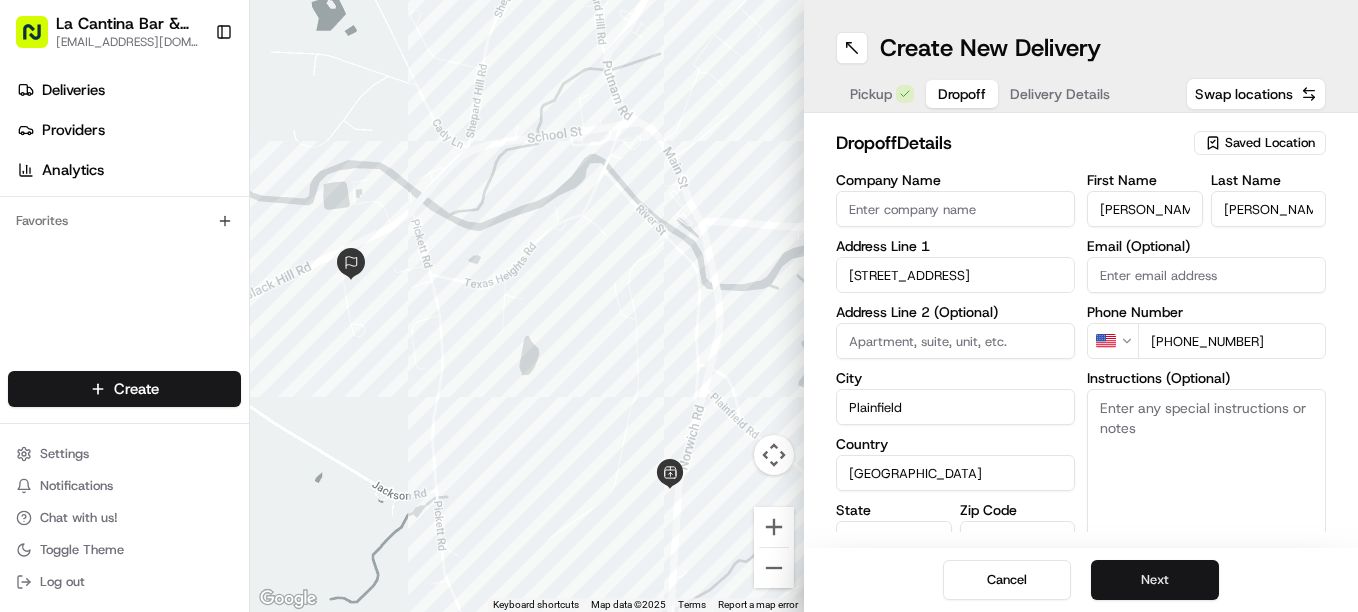 click on "Next" at bounding box center [1155, 580] 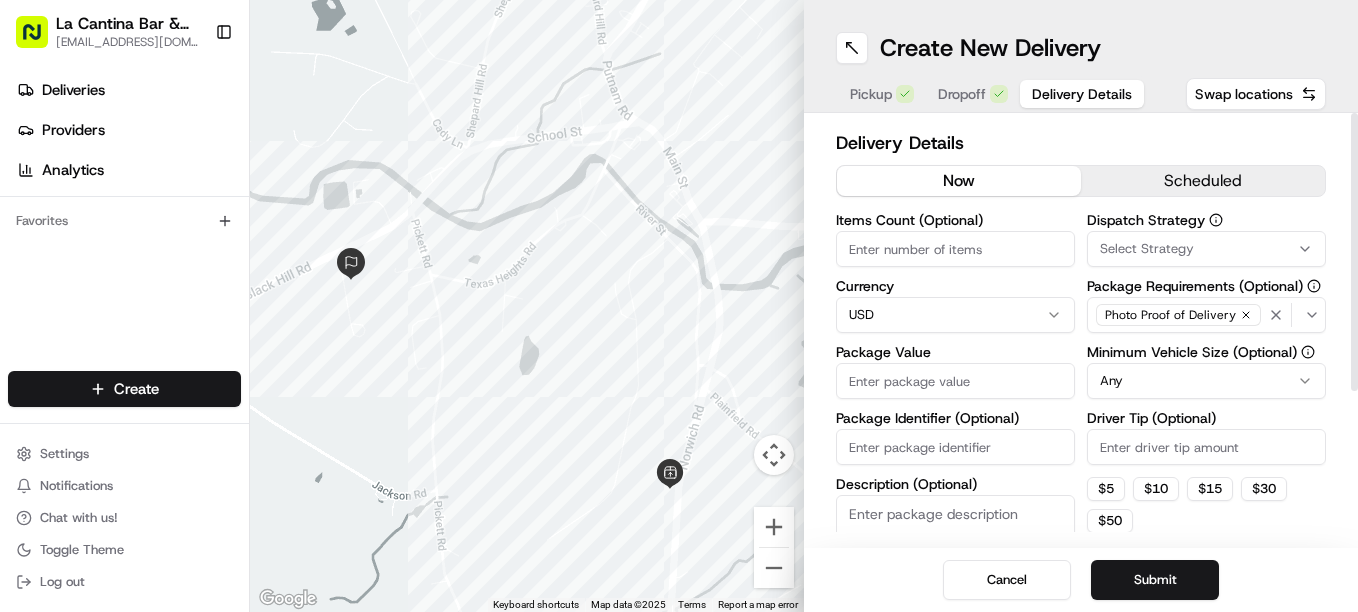click on "Package Value" at bounding box center (955, 381) 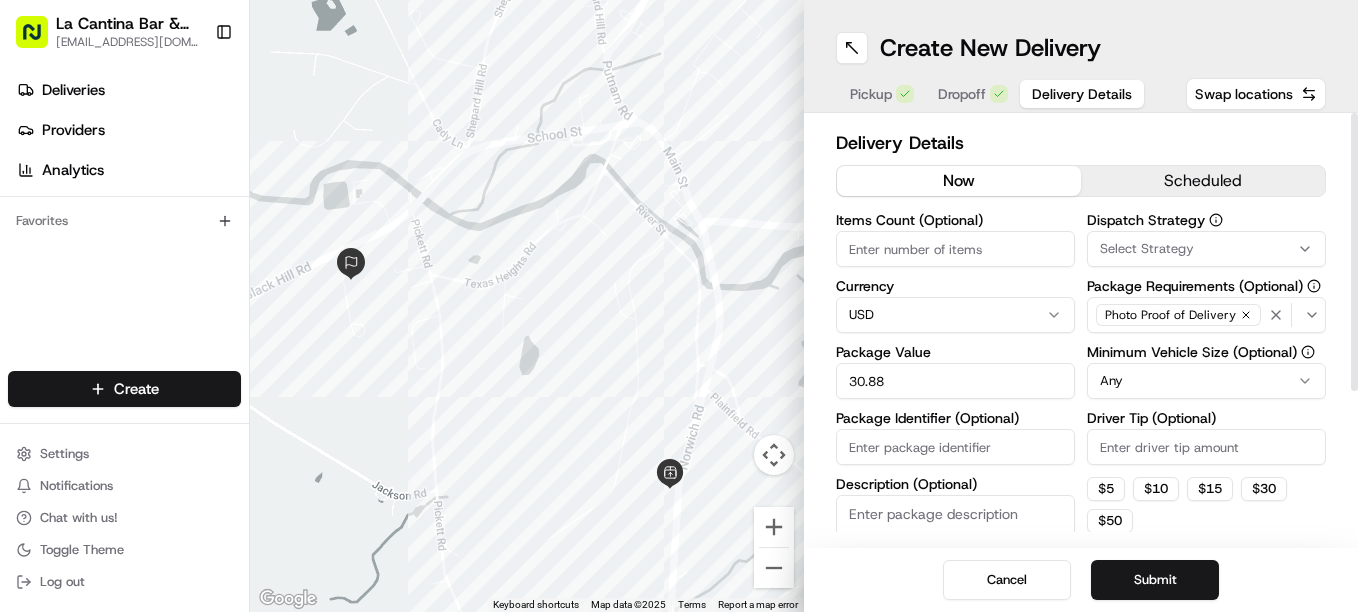type on "30.88" 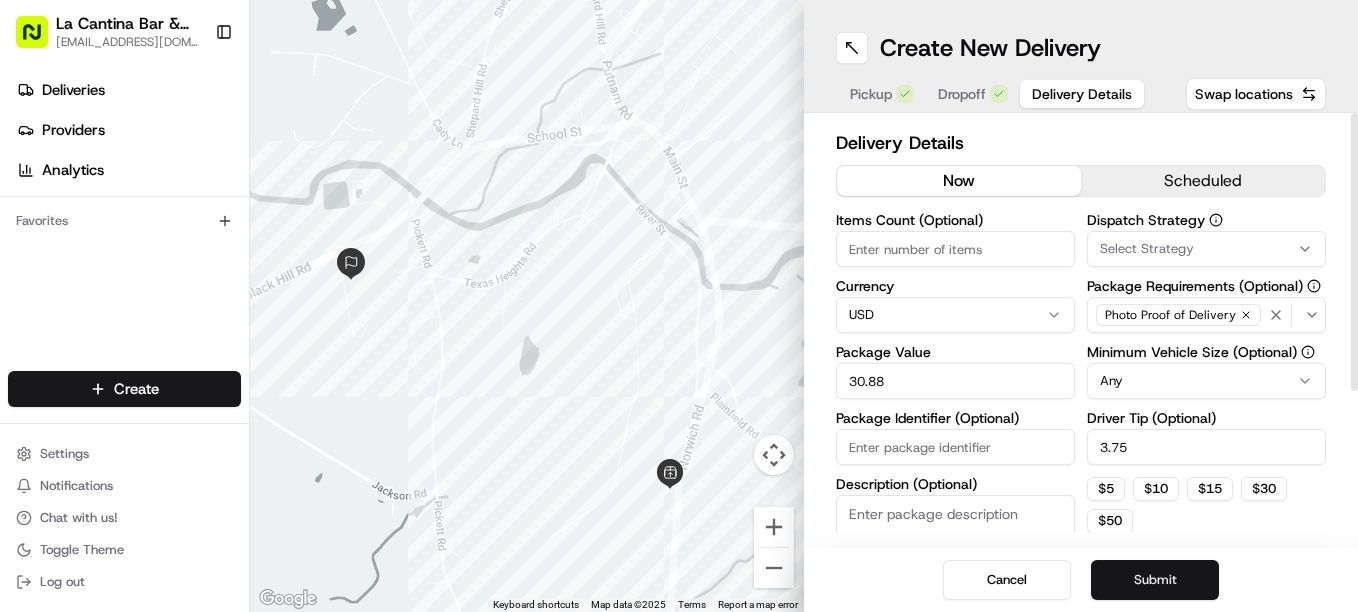 type on "3.75" 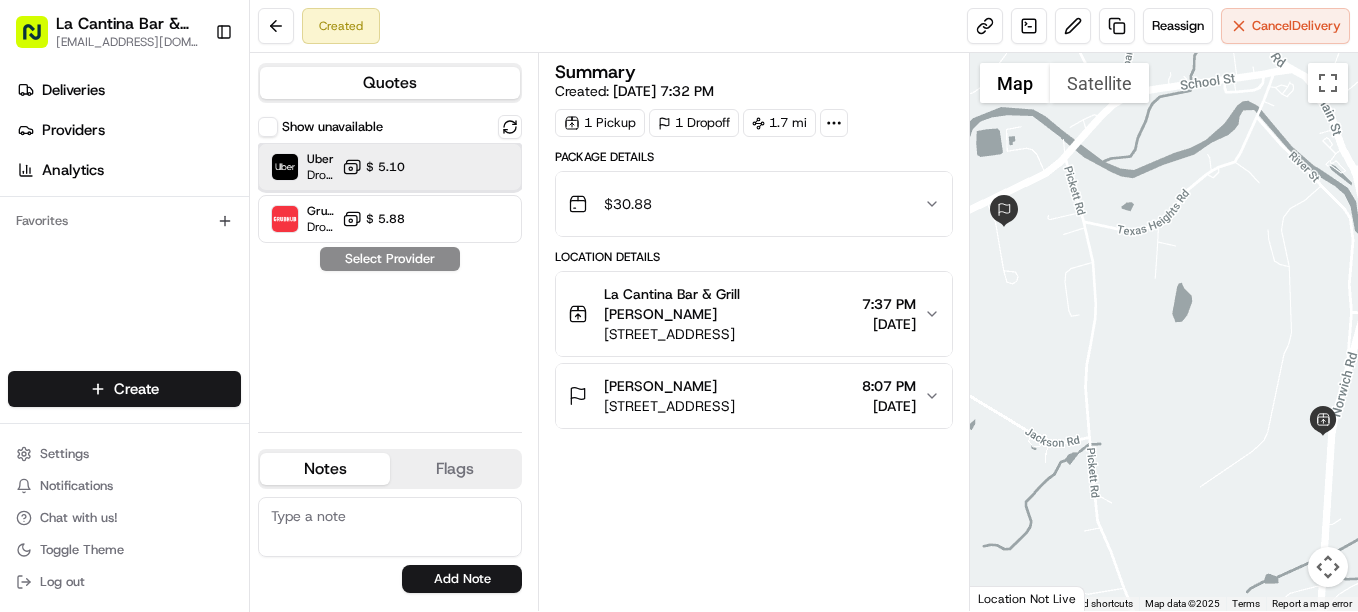 click on "Uber Dropoff ETA   21 minutes $   5.10" at bounding box center [390, 167] 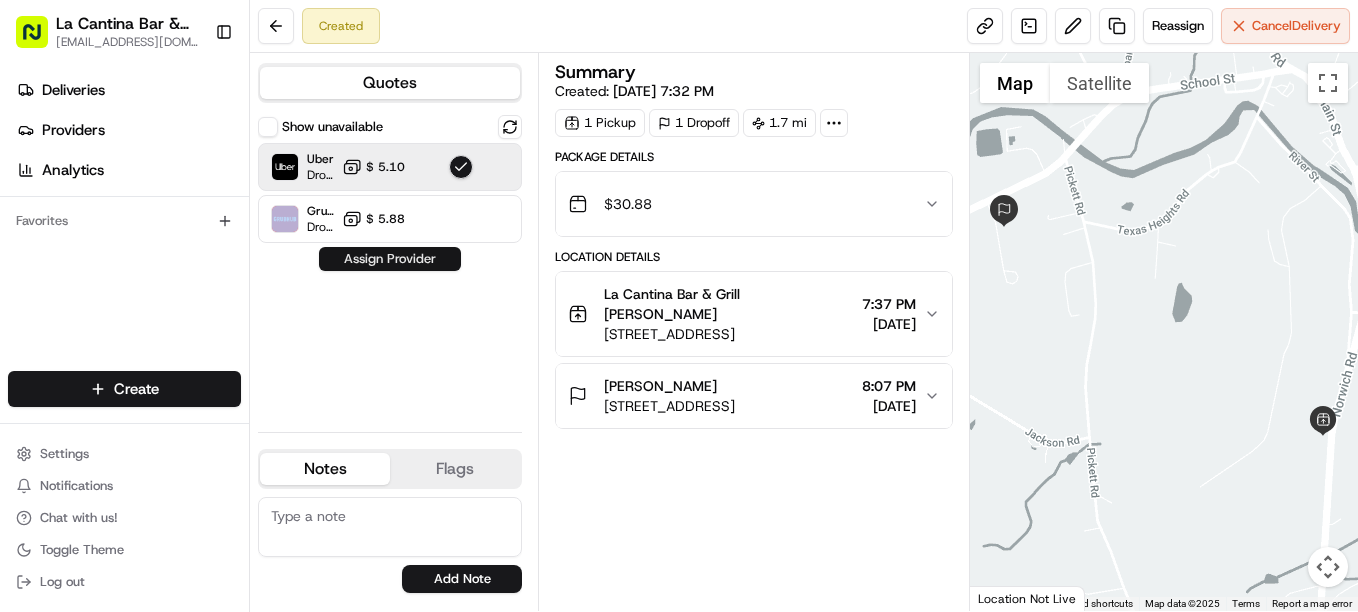 click on "Assign Provider" at bounding box center (390, 259) 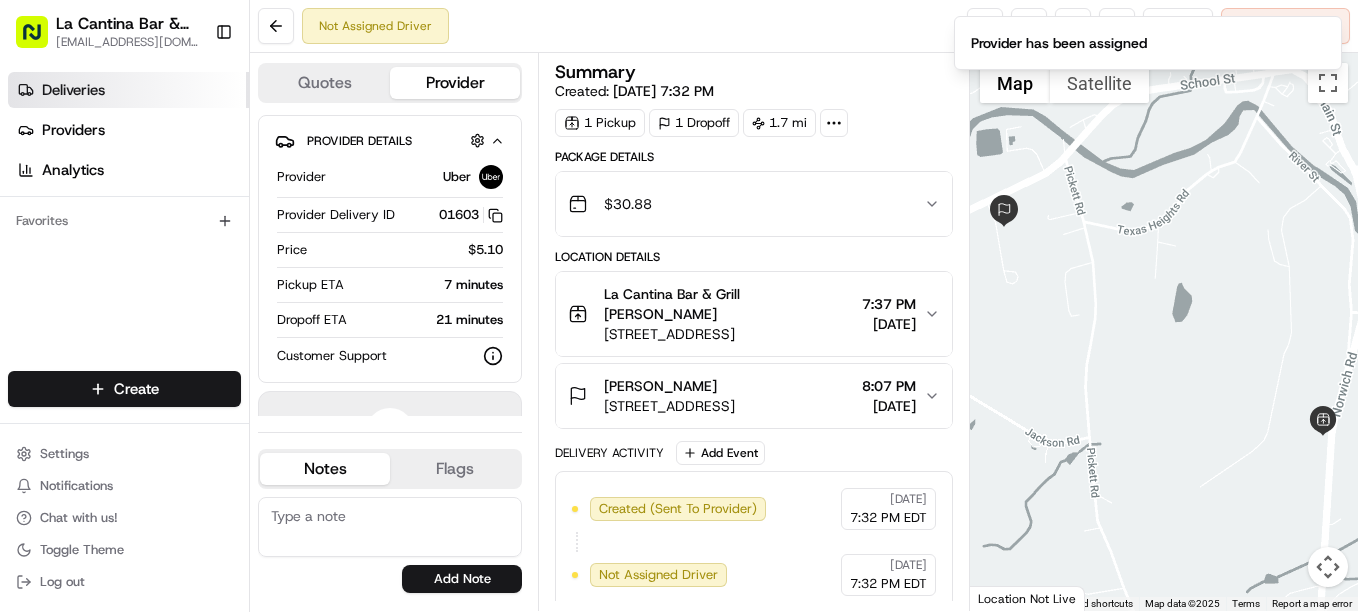 click on "Deliveries" at bounding box center (73, 90) 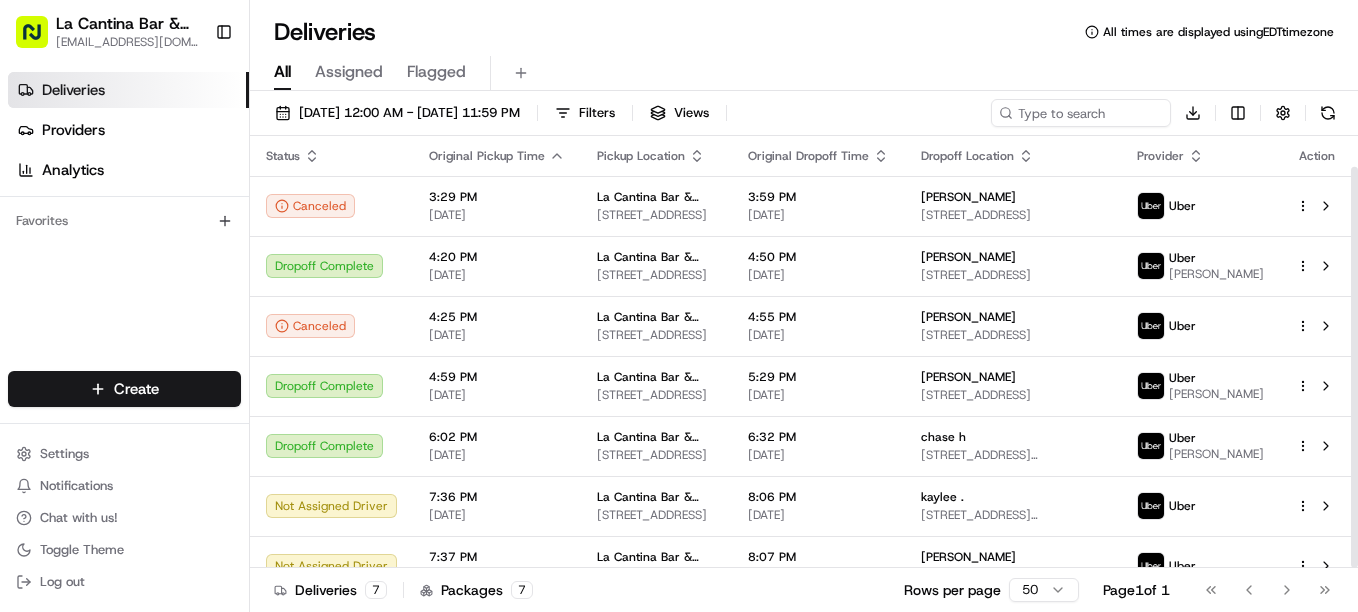 scroll, scrollTop: 33, scrollLeft: 0, axis: vertical 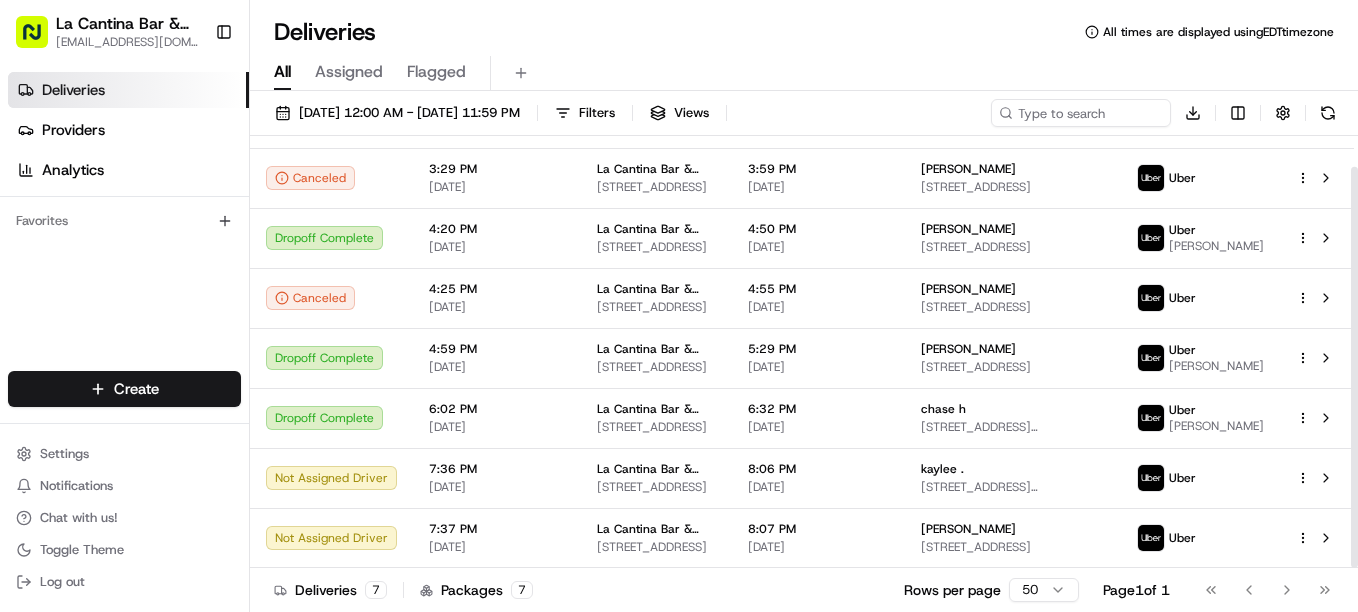 drag, startPoint x: 1357, startPoint y: 301, endPoint x: 1361, endPoint y: 504, distance: 203.0394 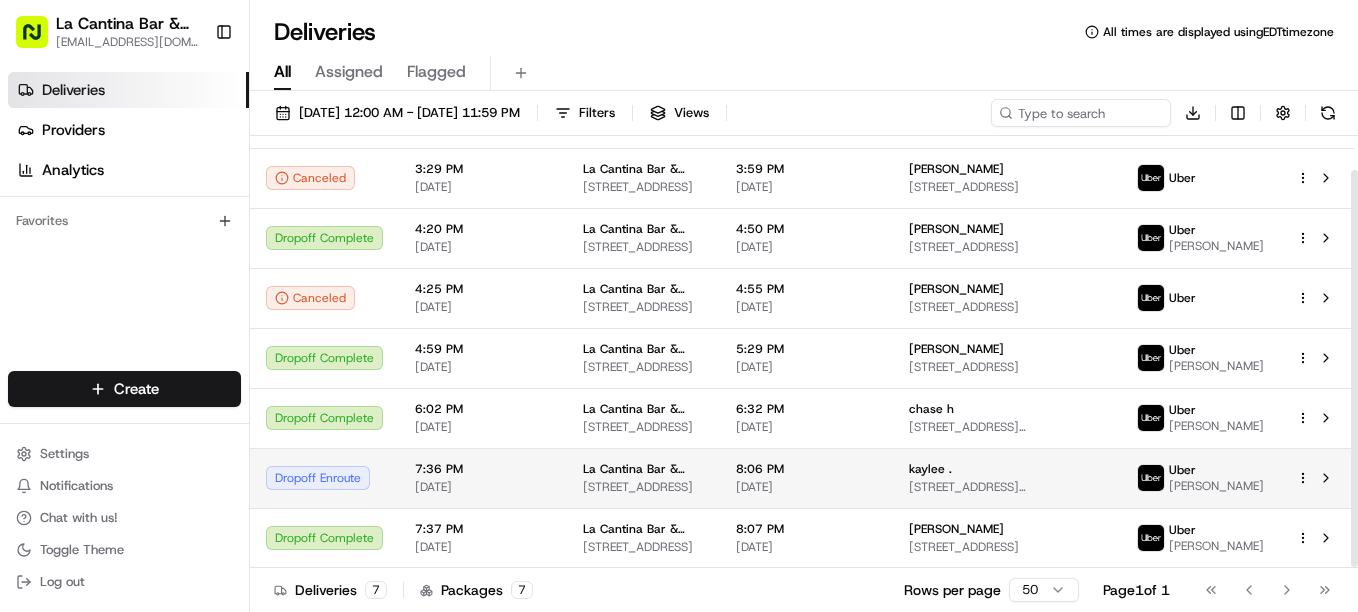 scroll, scrollTop: 38, scrollLeft: 0, axis: vertical 